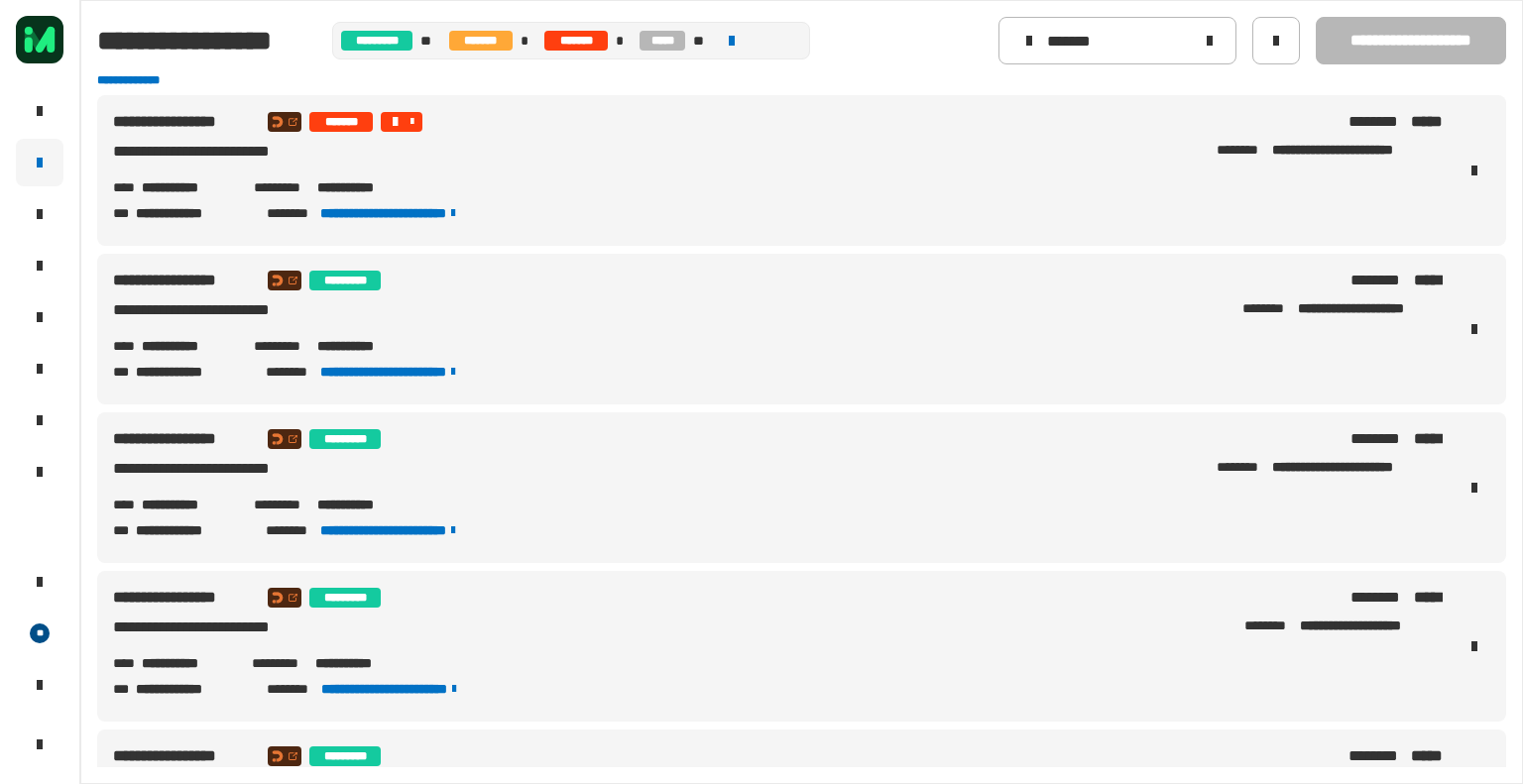 scroll, scrollTop: 0, scrollLeft: 0, axis: both 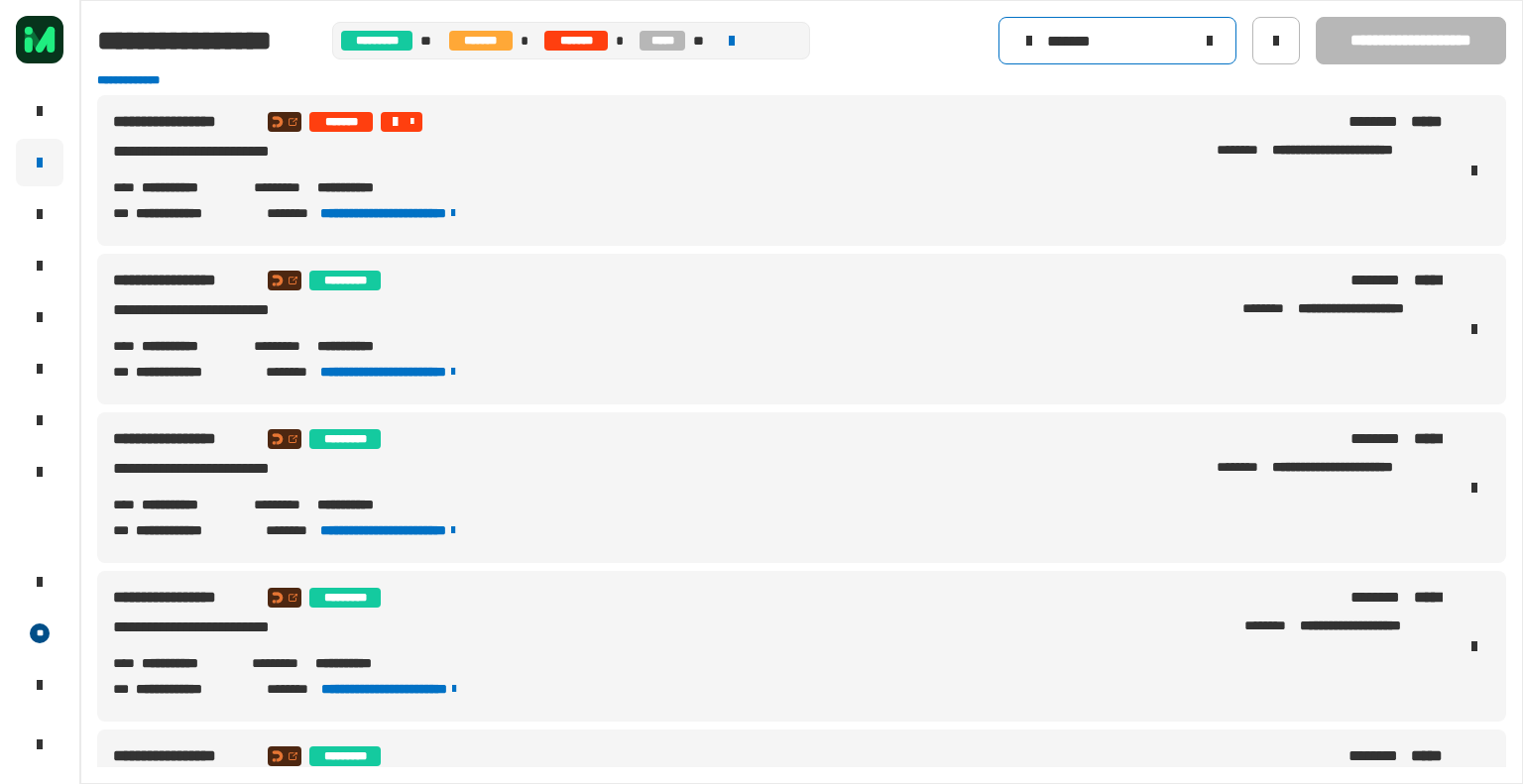 click 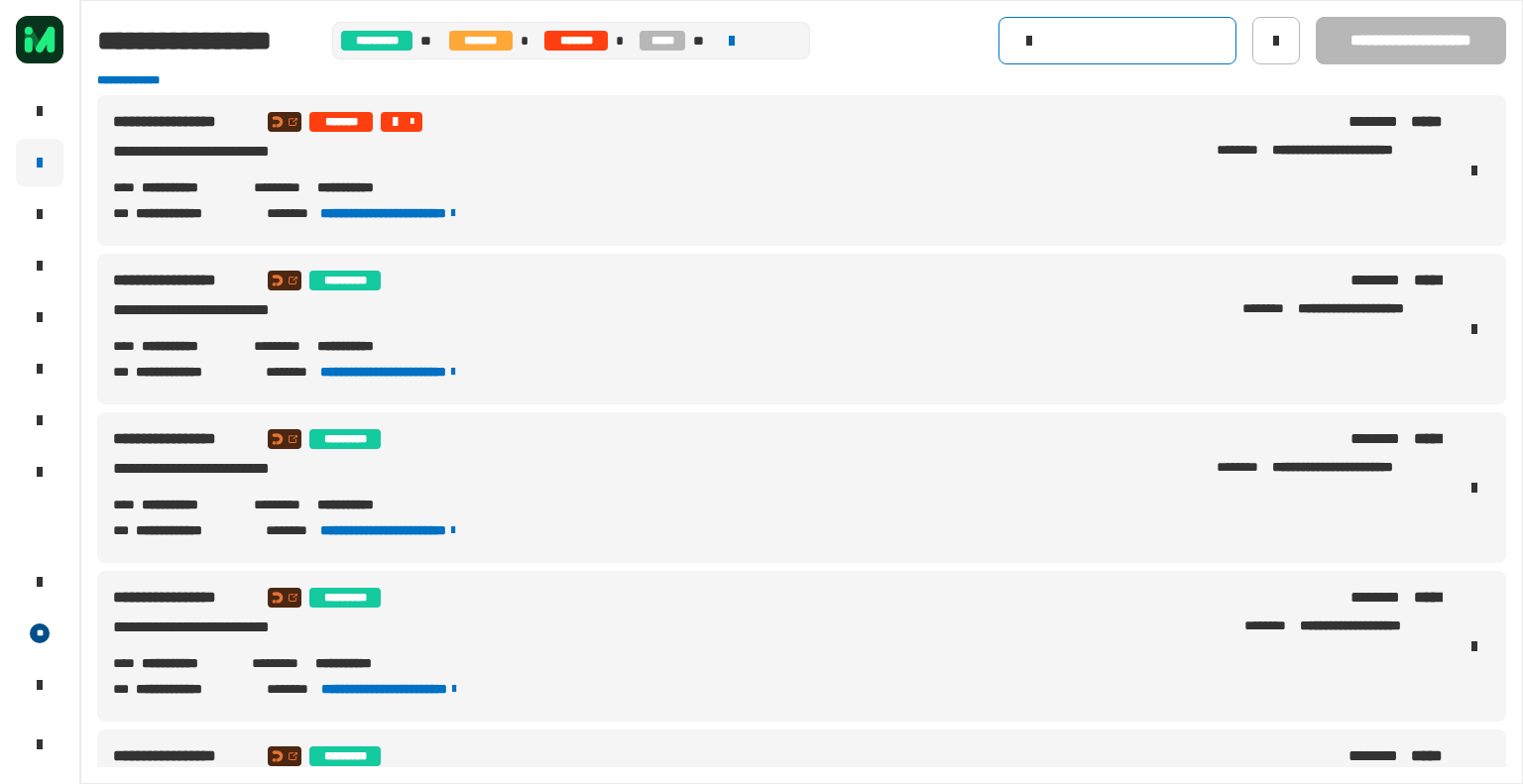 type 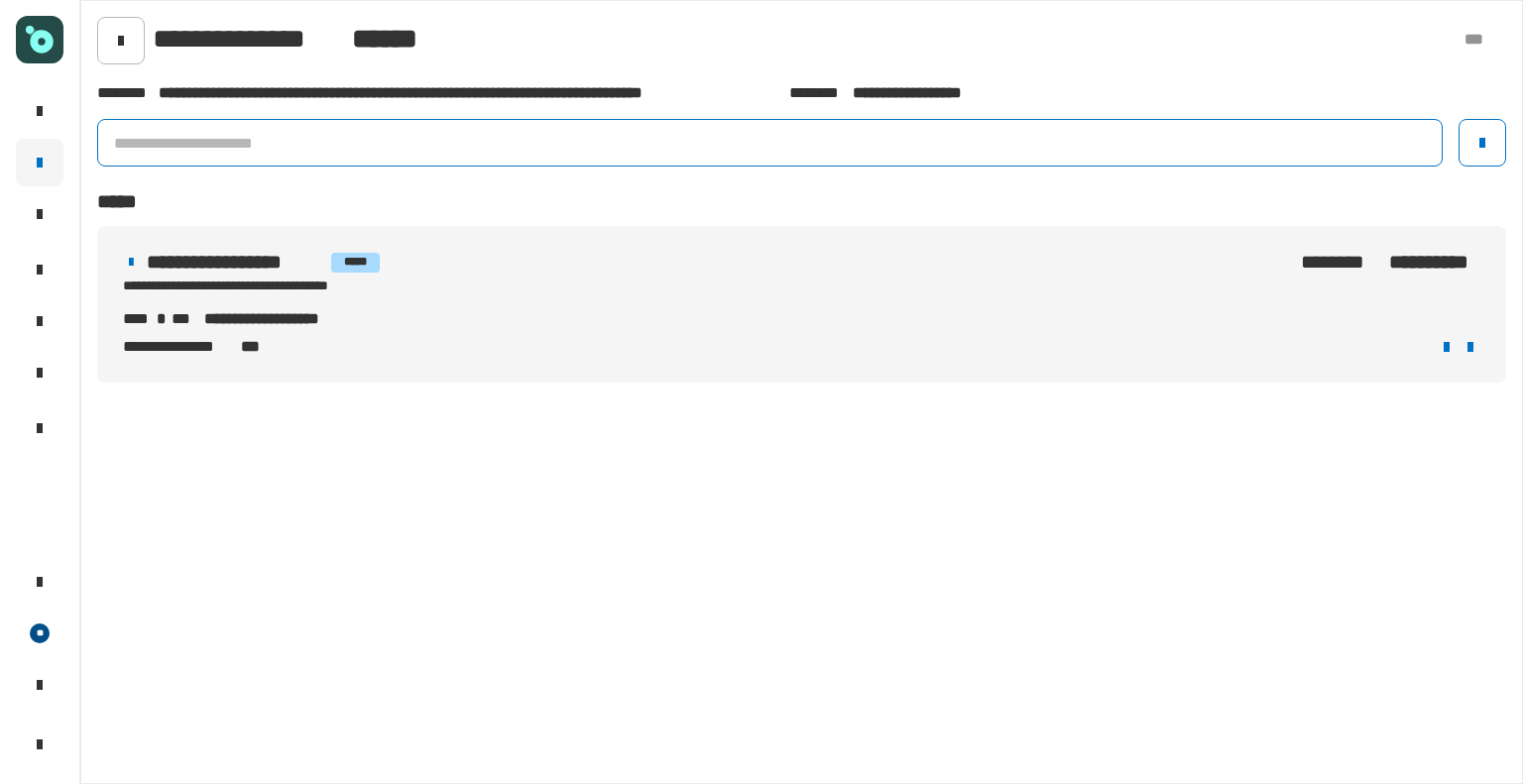 scroll, scrollTop: 0, scrollLeft: 0, axis: both 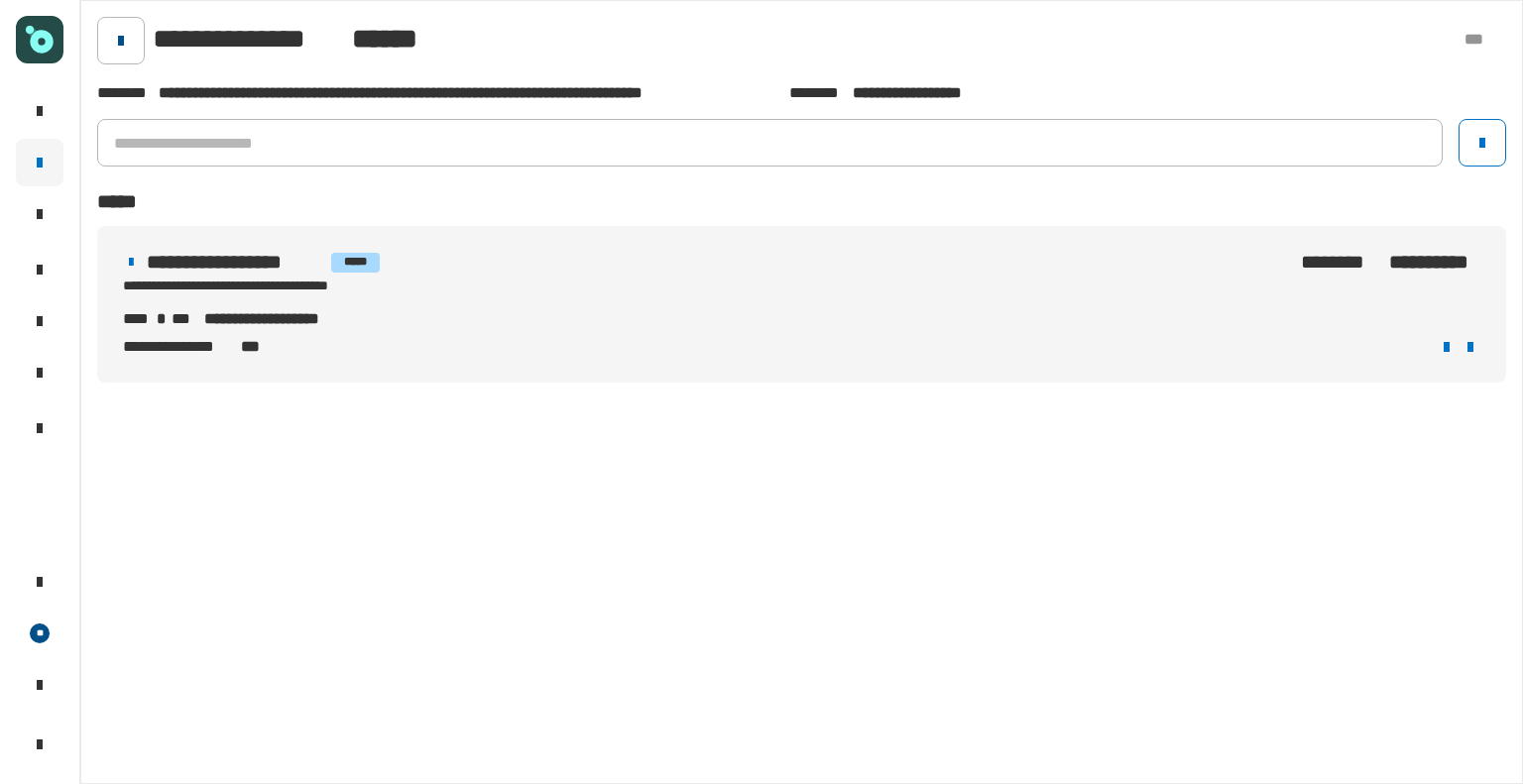 click 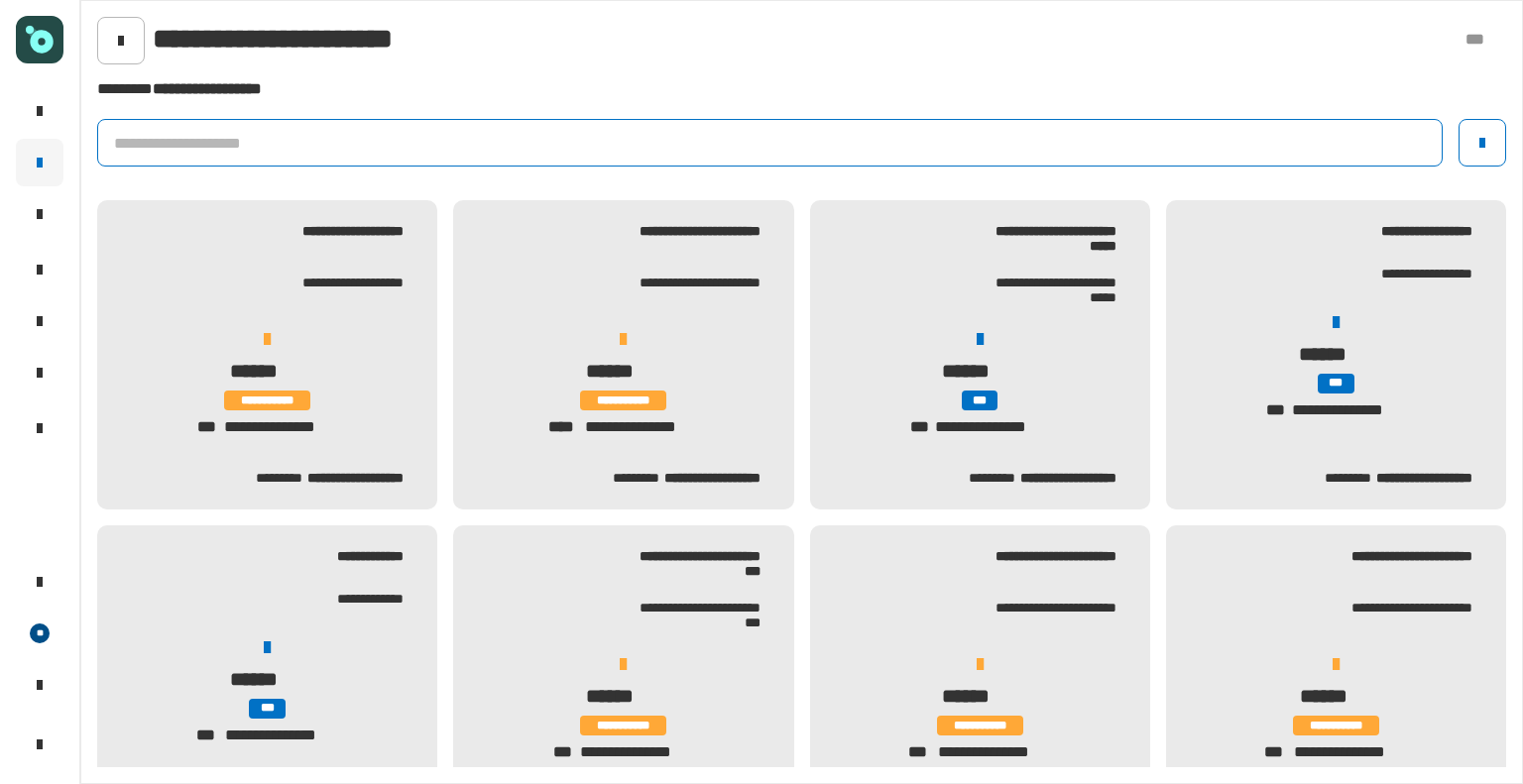 click 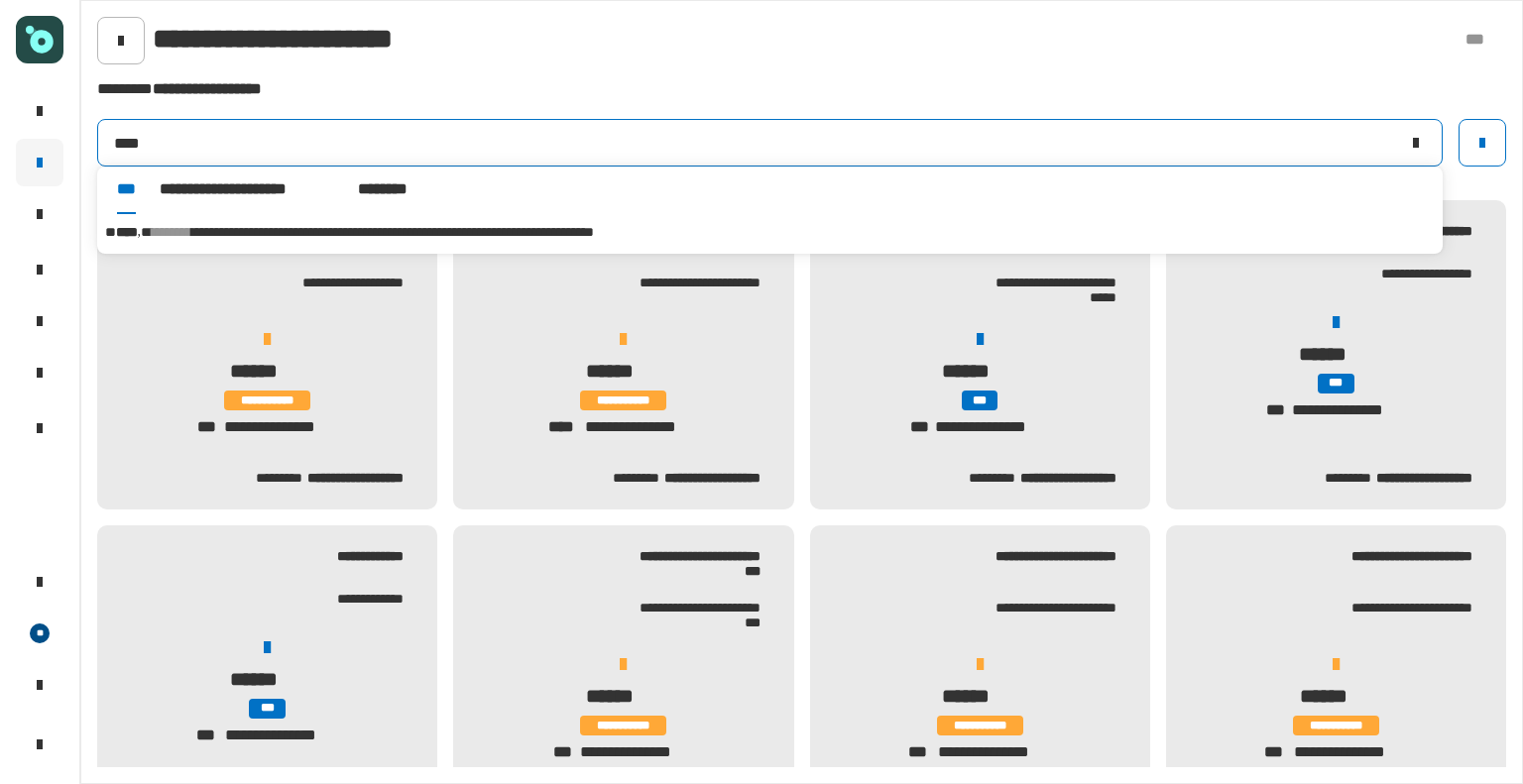 type on "****" 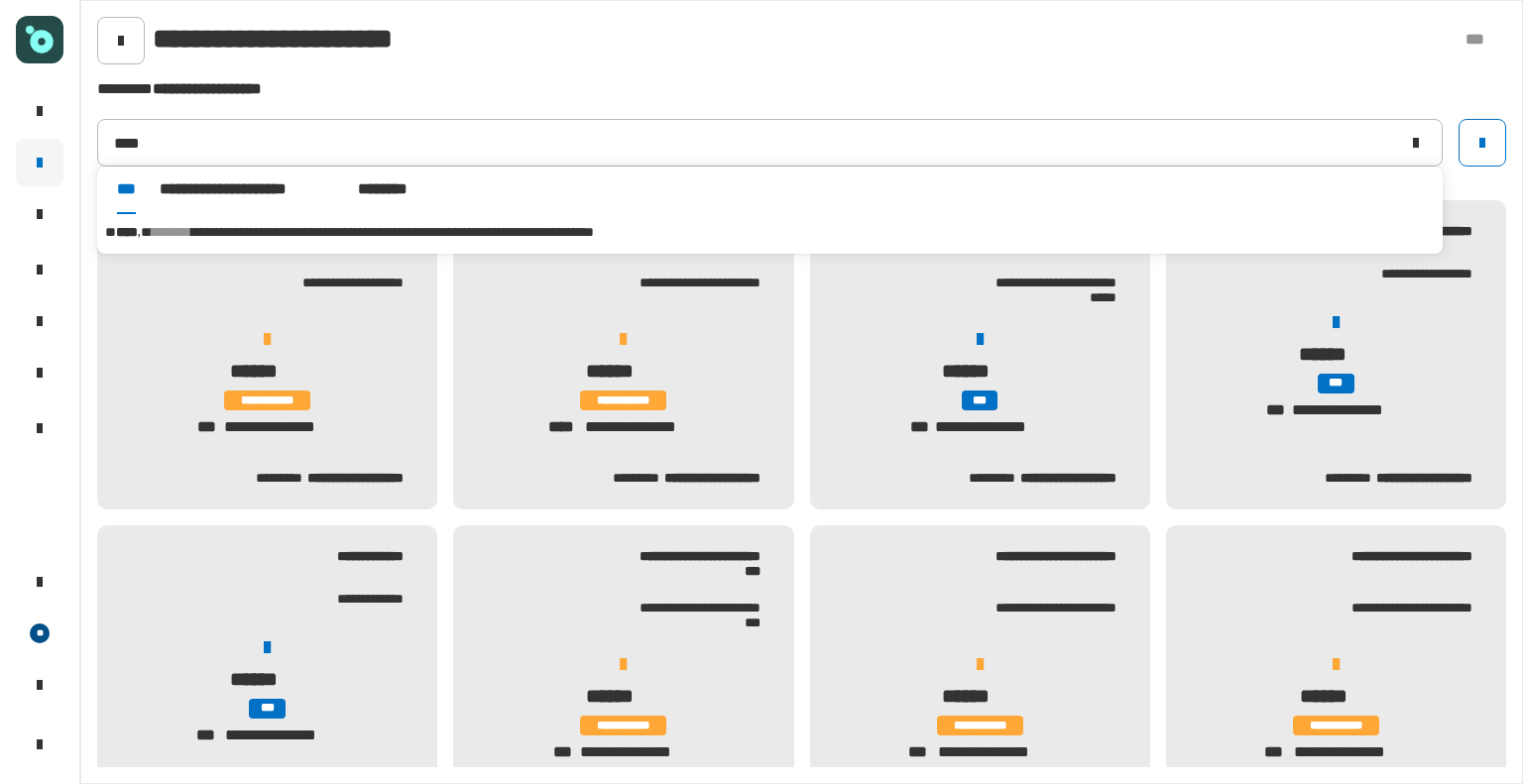 click on "********" at bounding box center [172, 232] 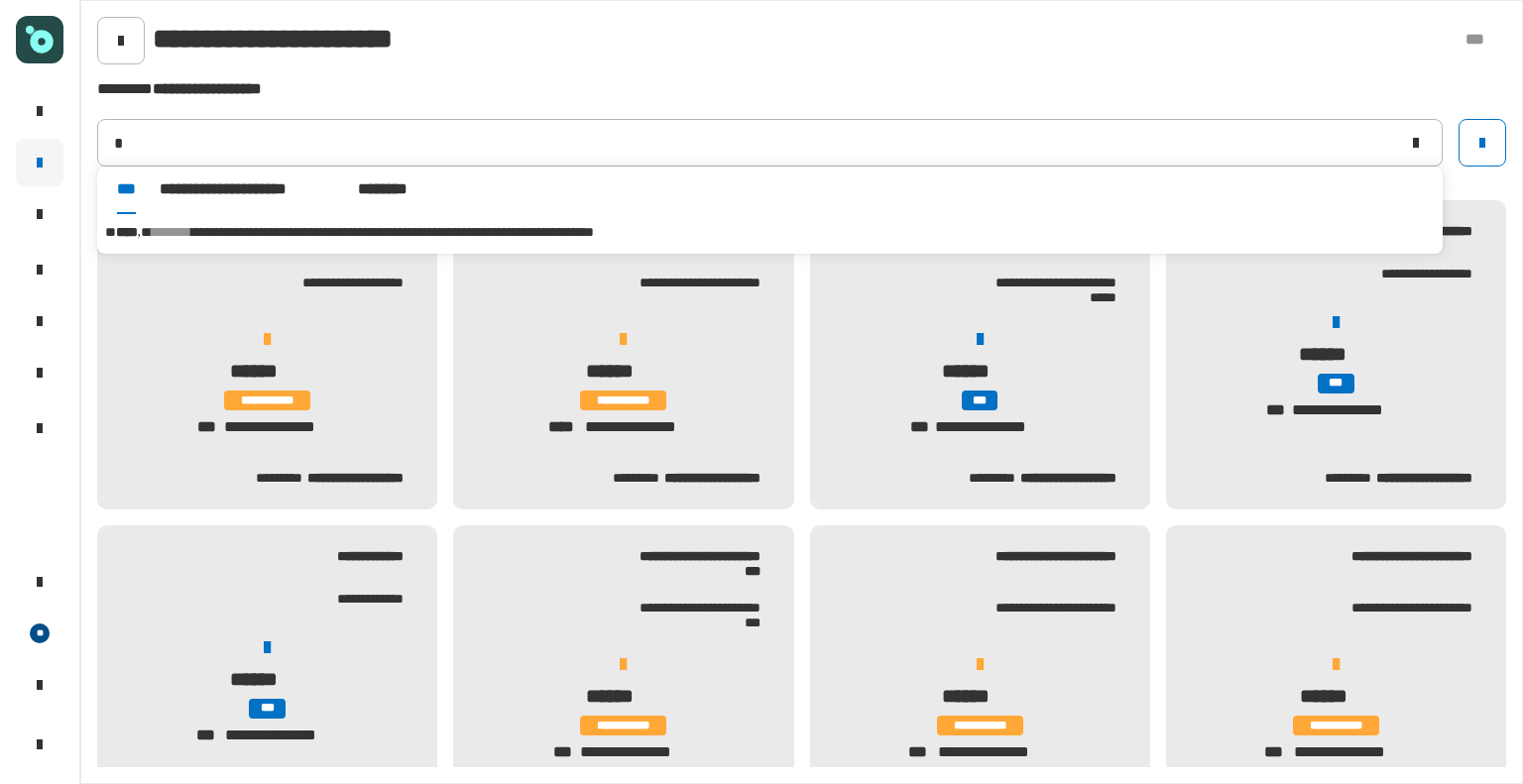 type on "******" 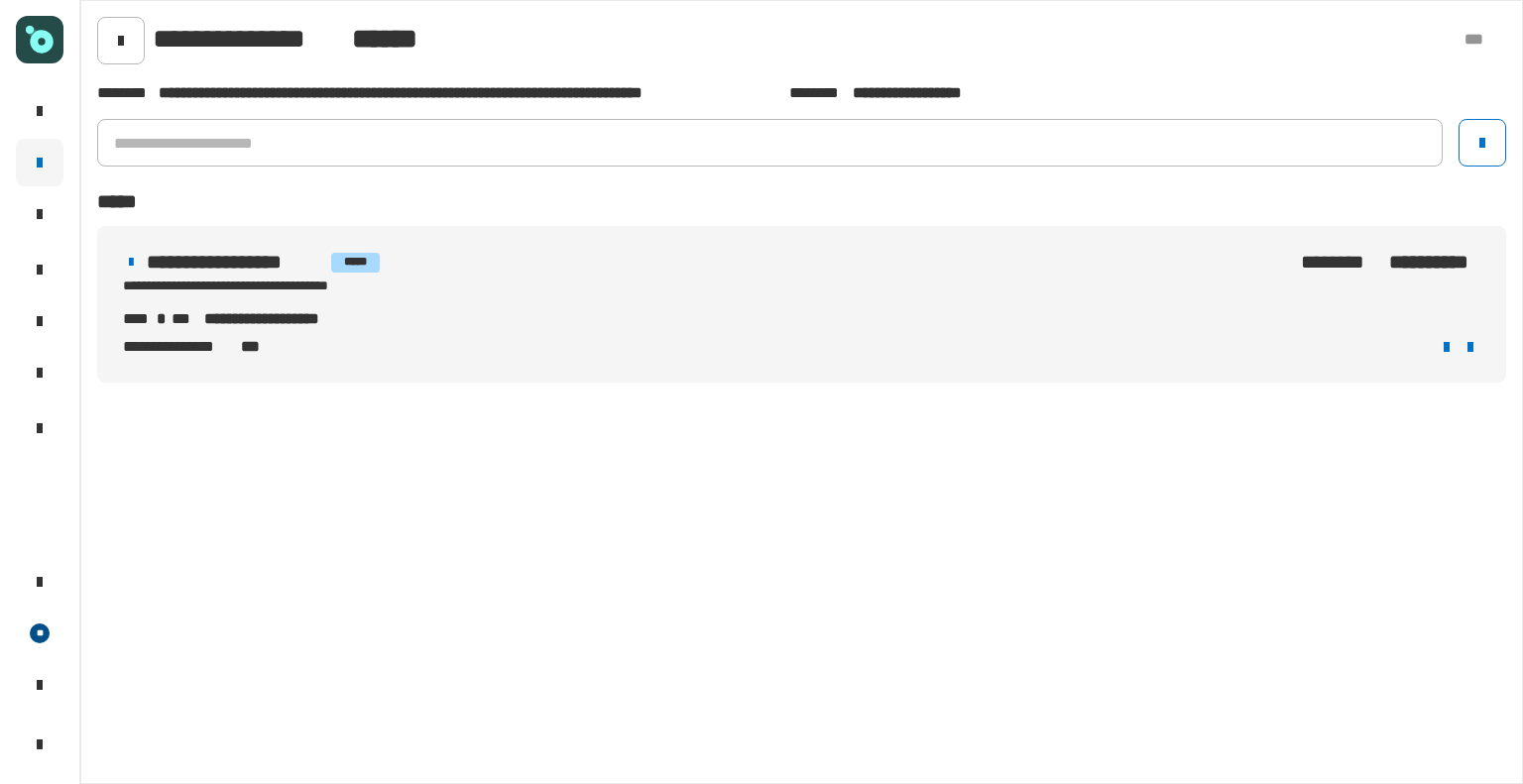 click on "**********" at bounding box center [801, 347] 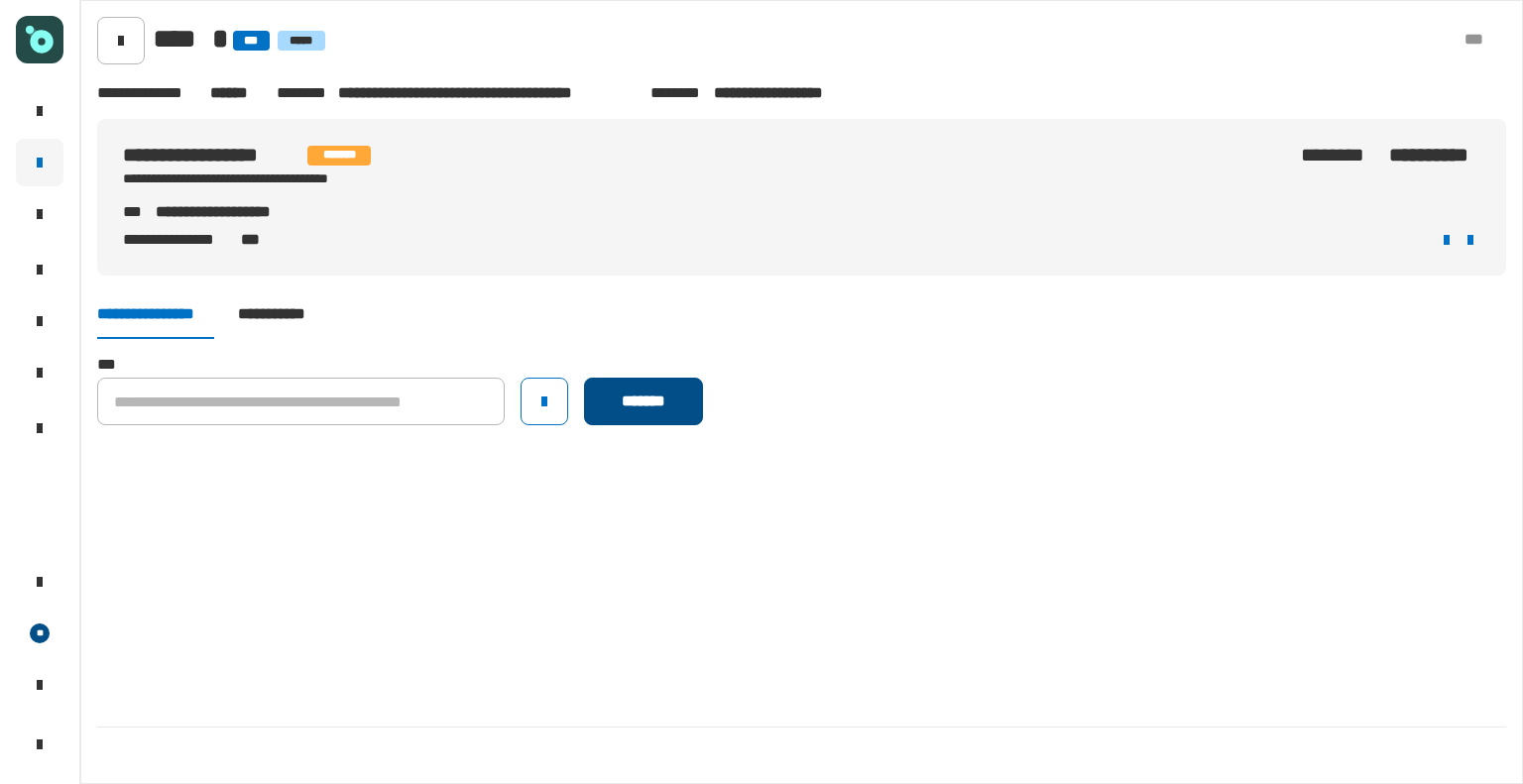 click on "*******" 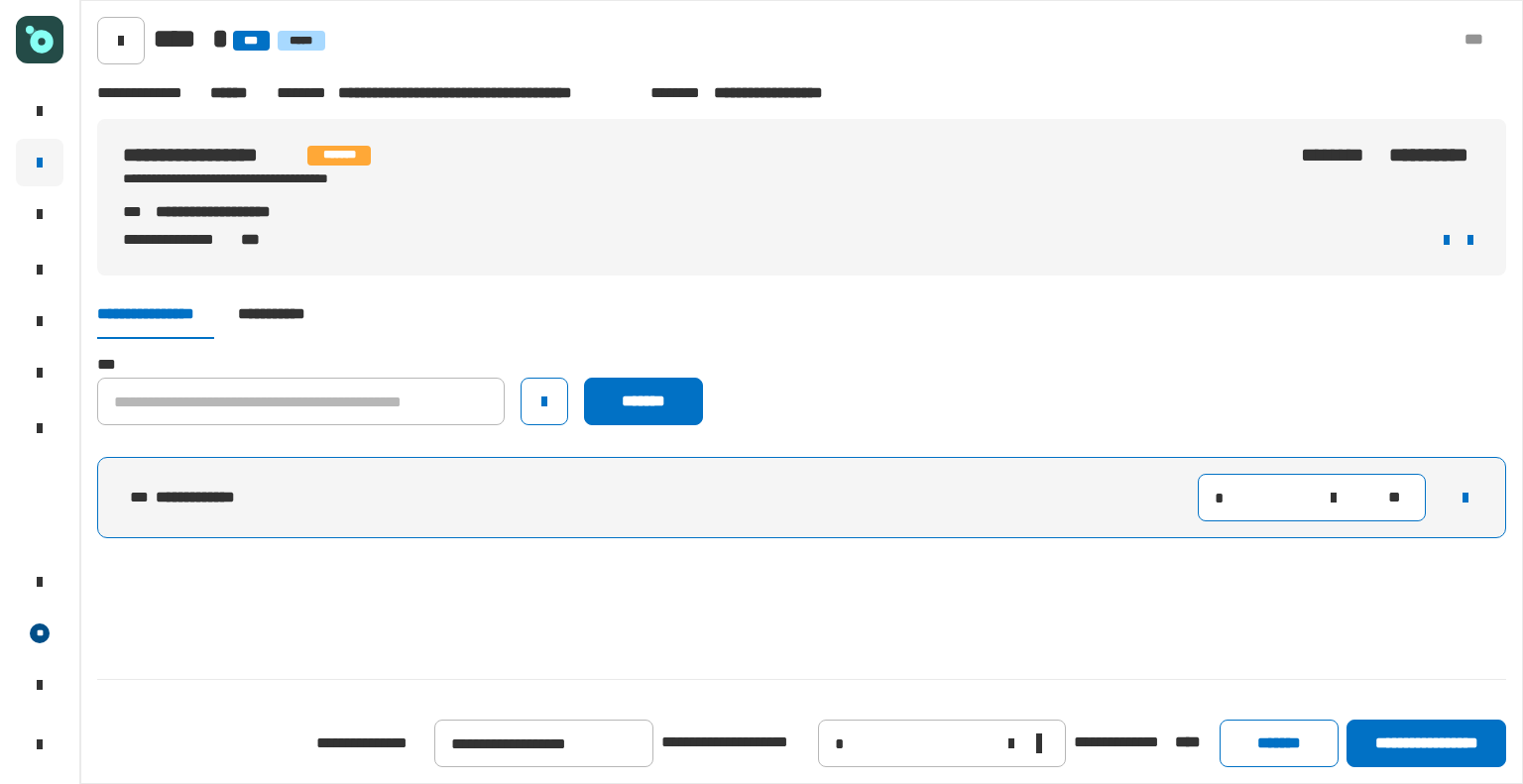 click on "*" 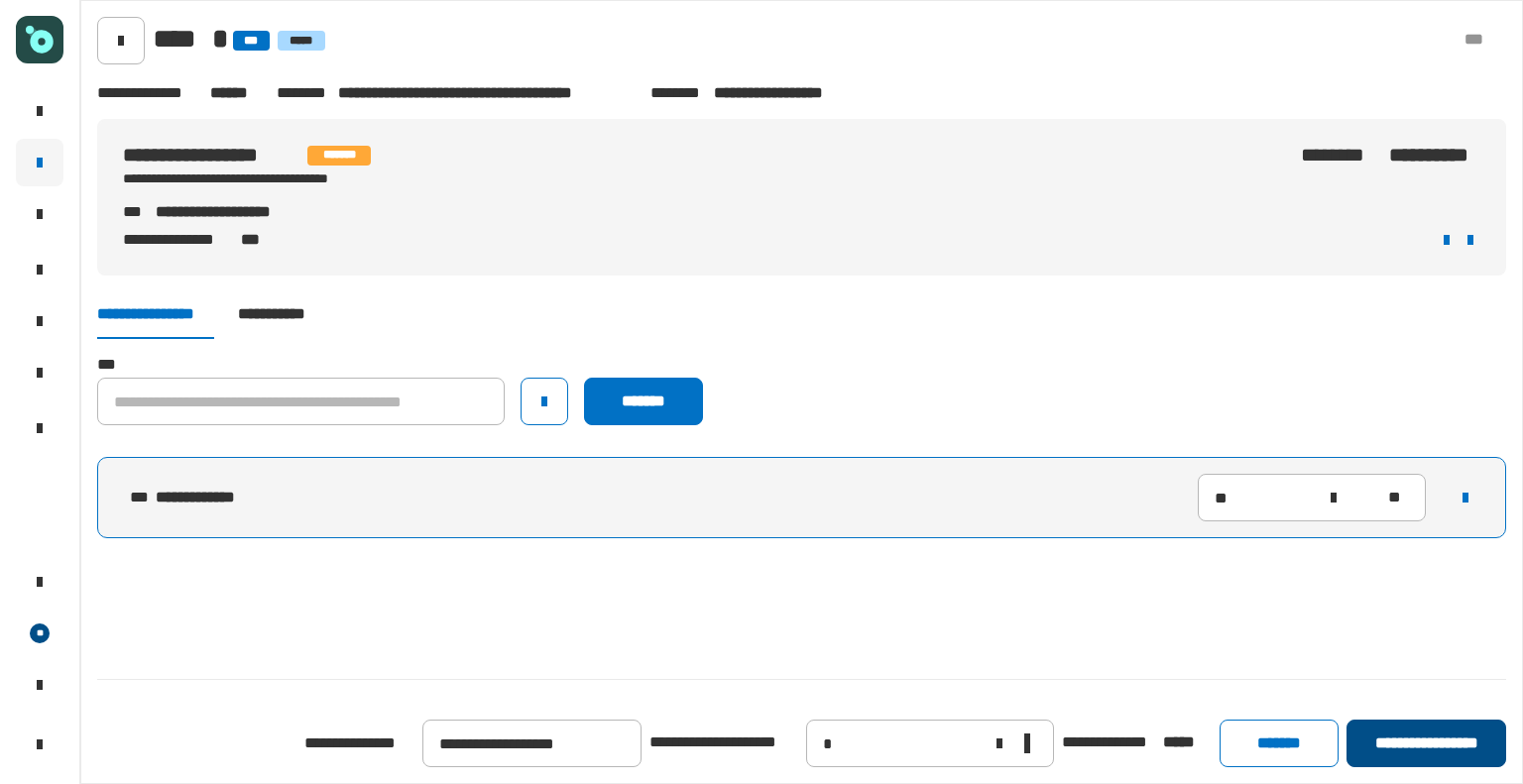 click on "**********" 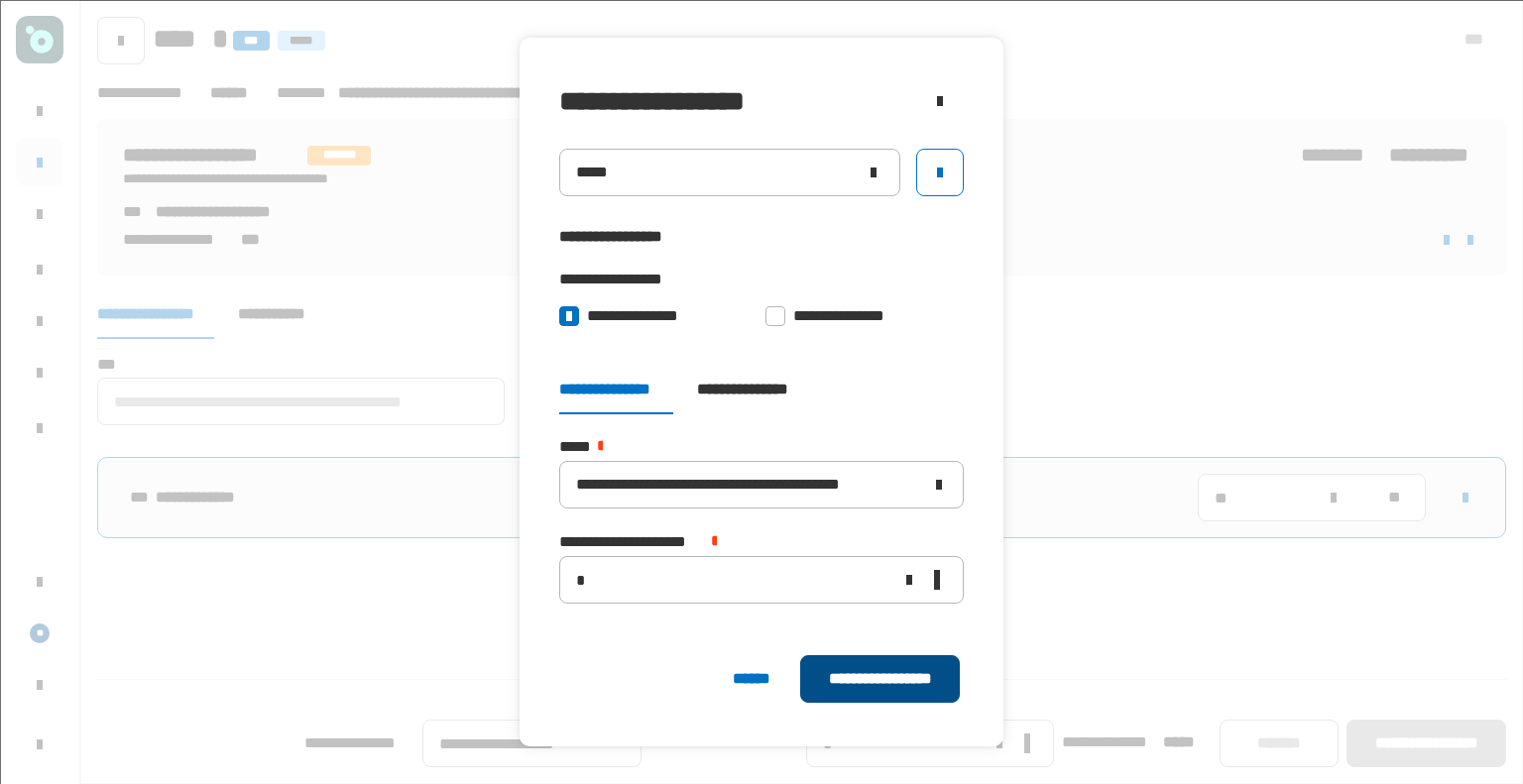 click on "**********" 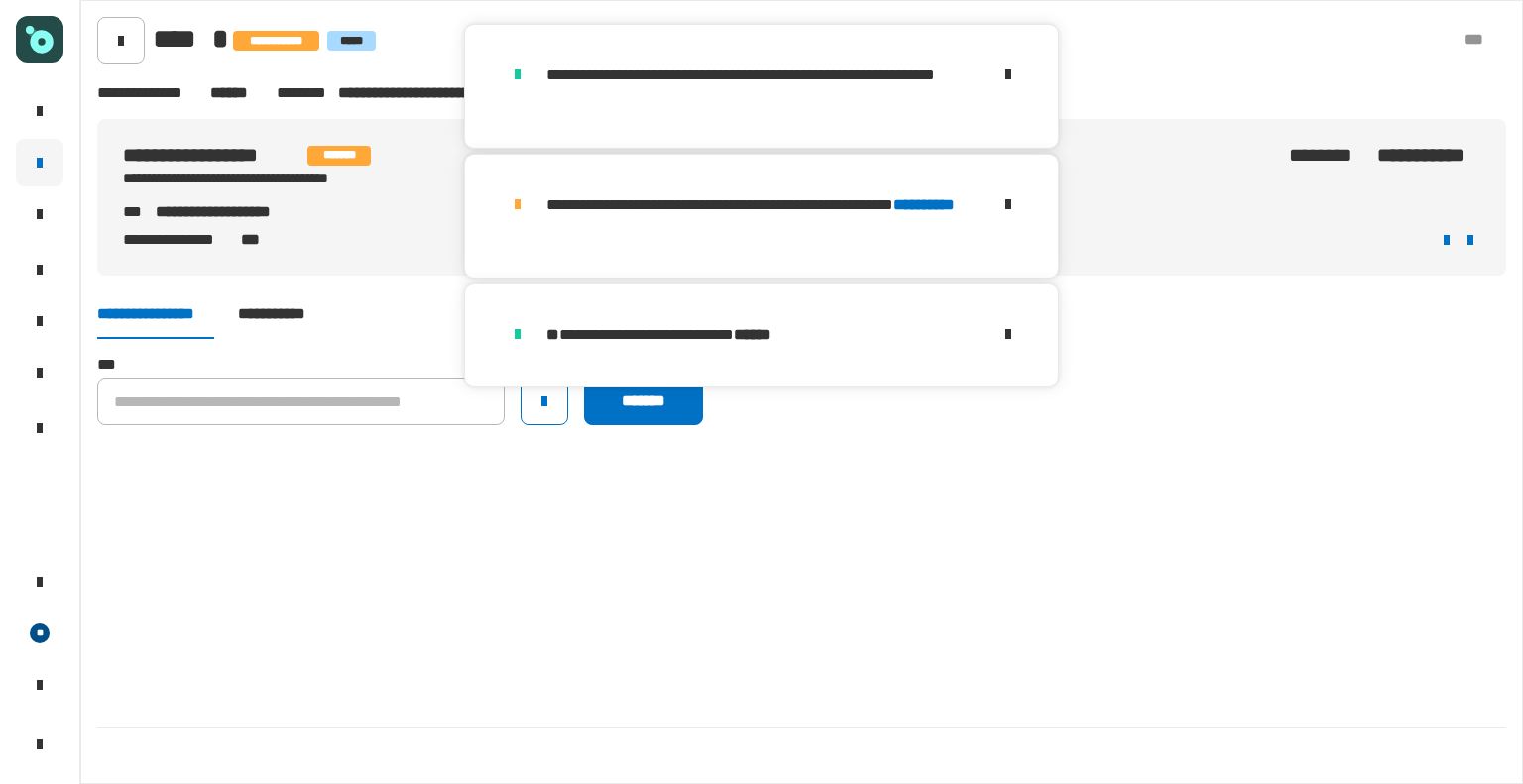 click on "**********" 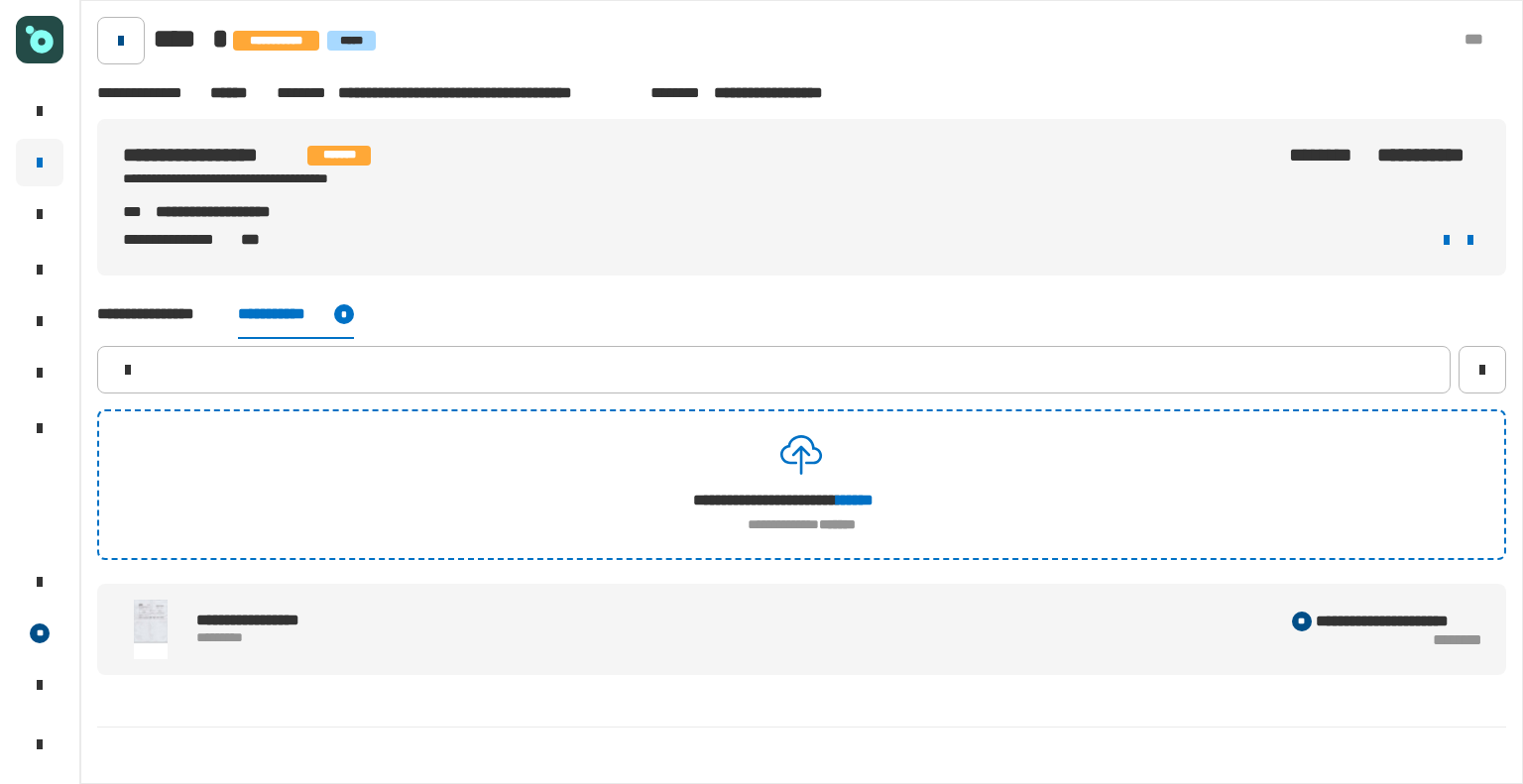 click 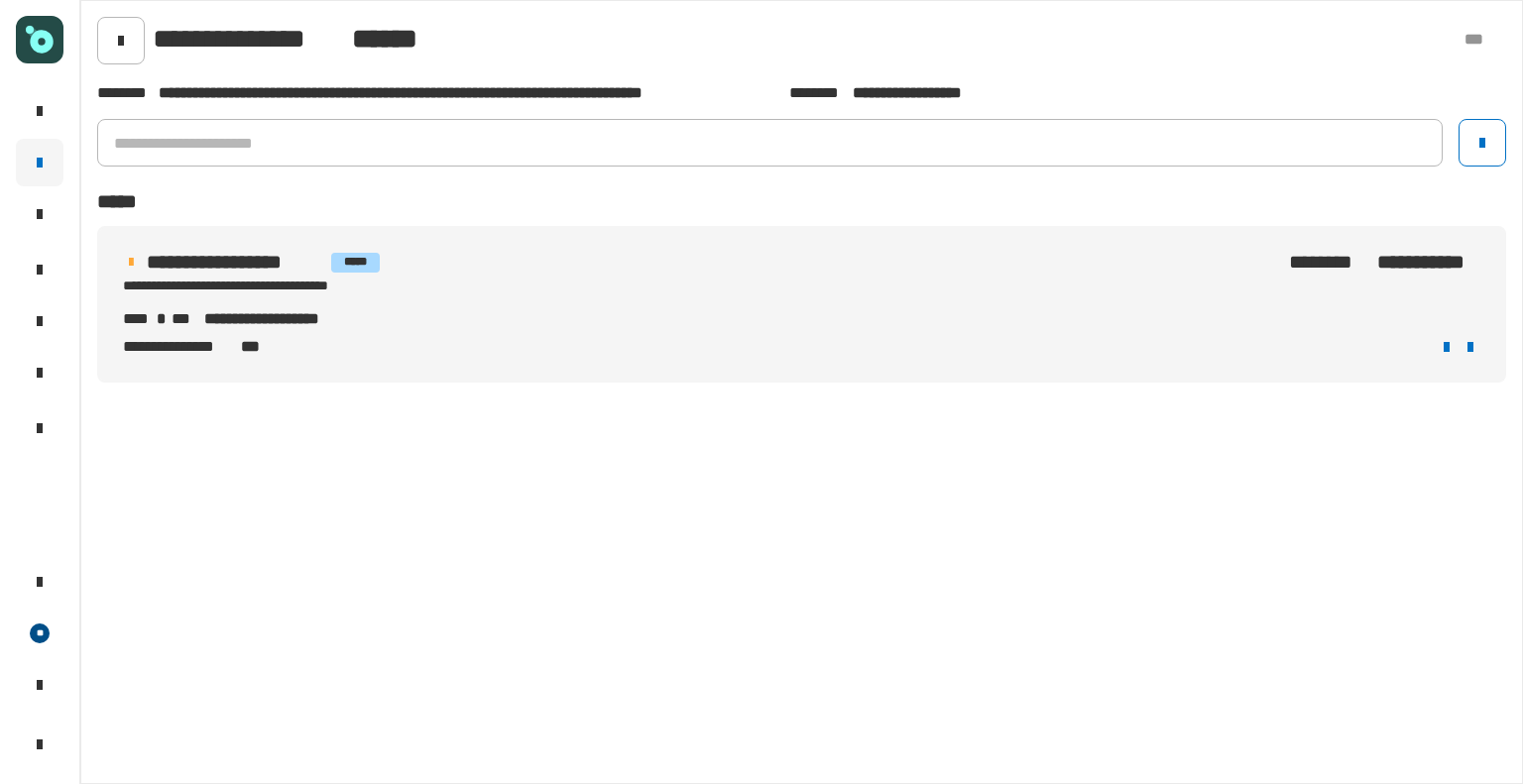 click 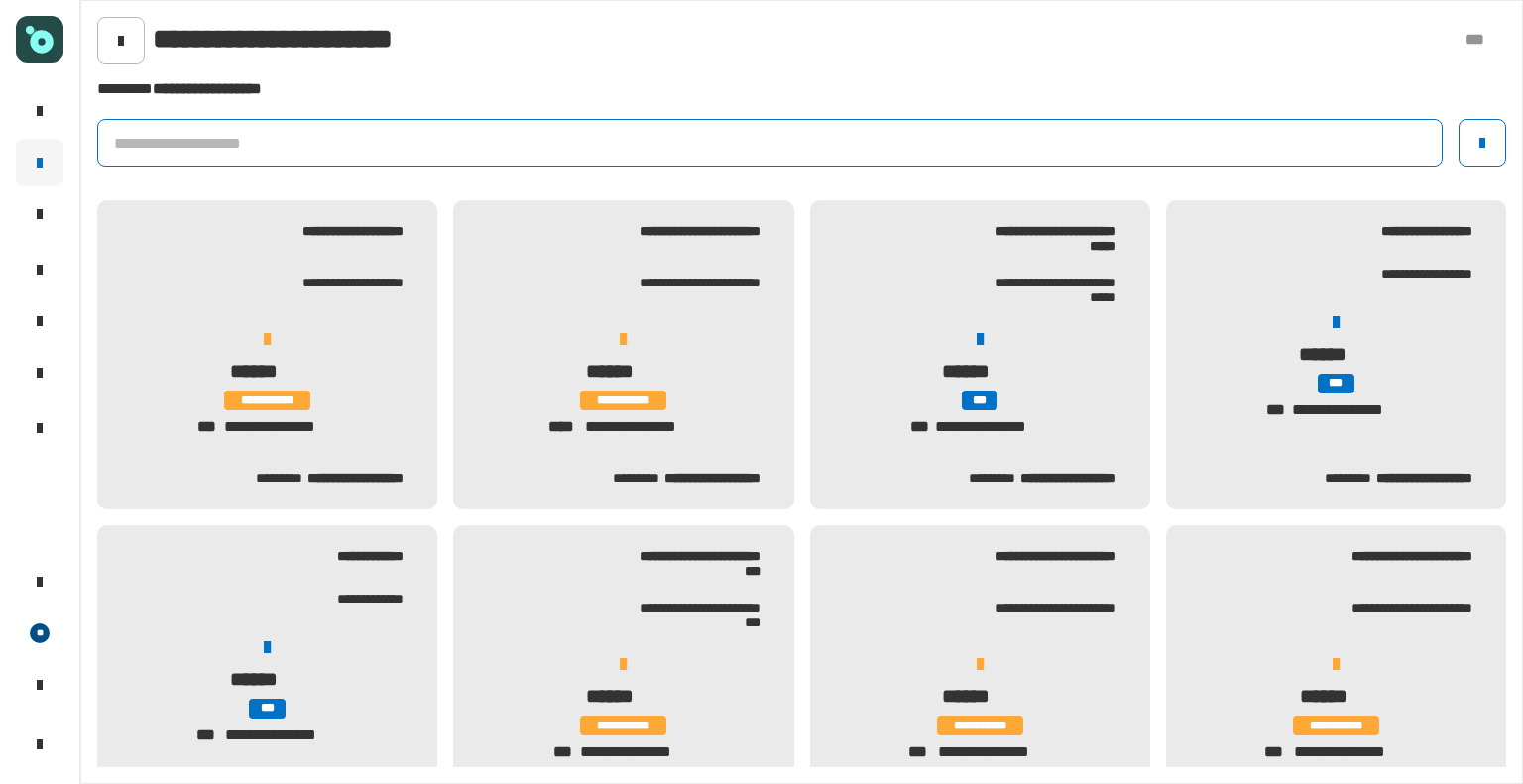click 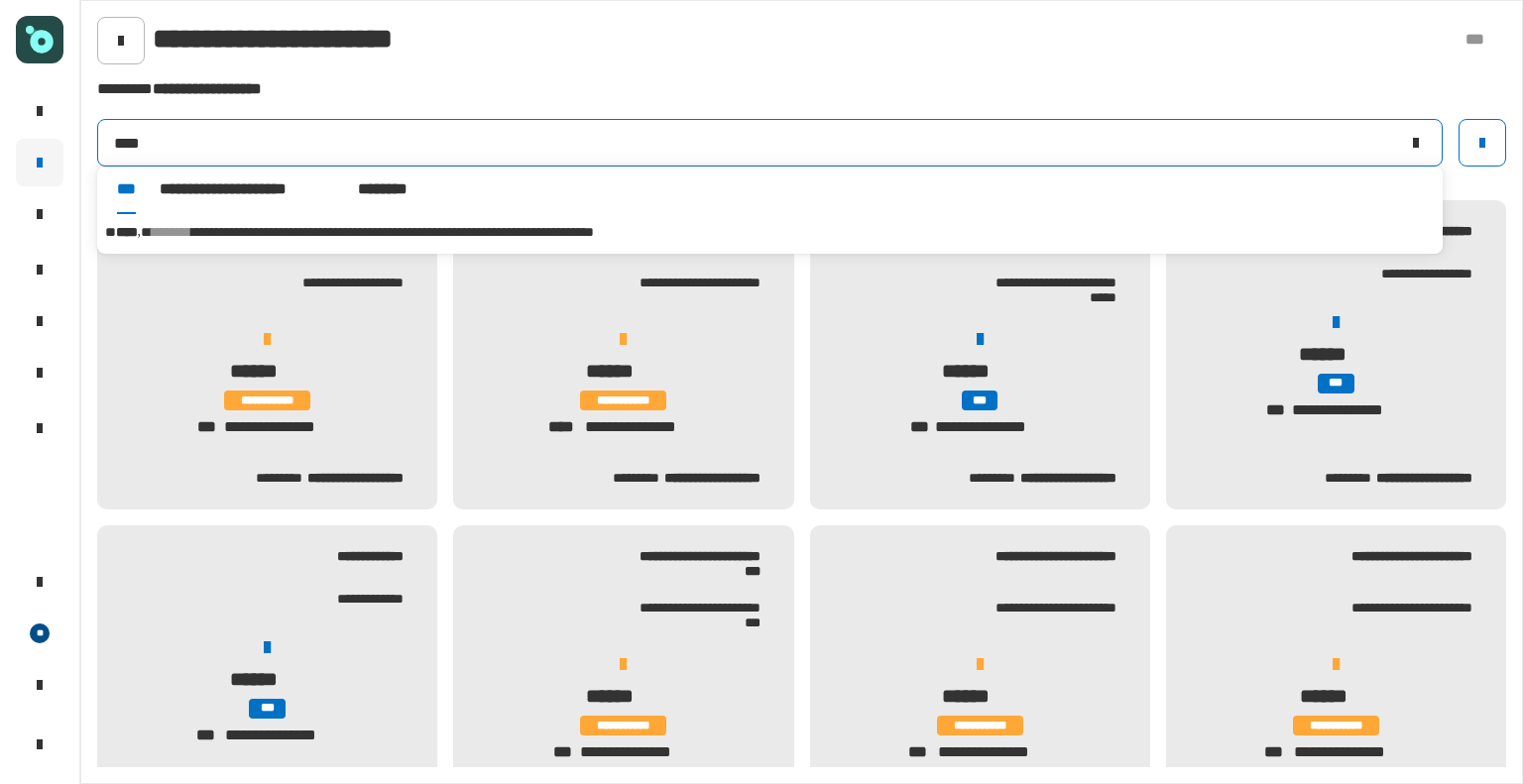 type on "****" 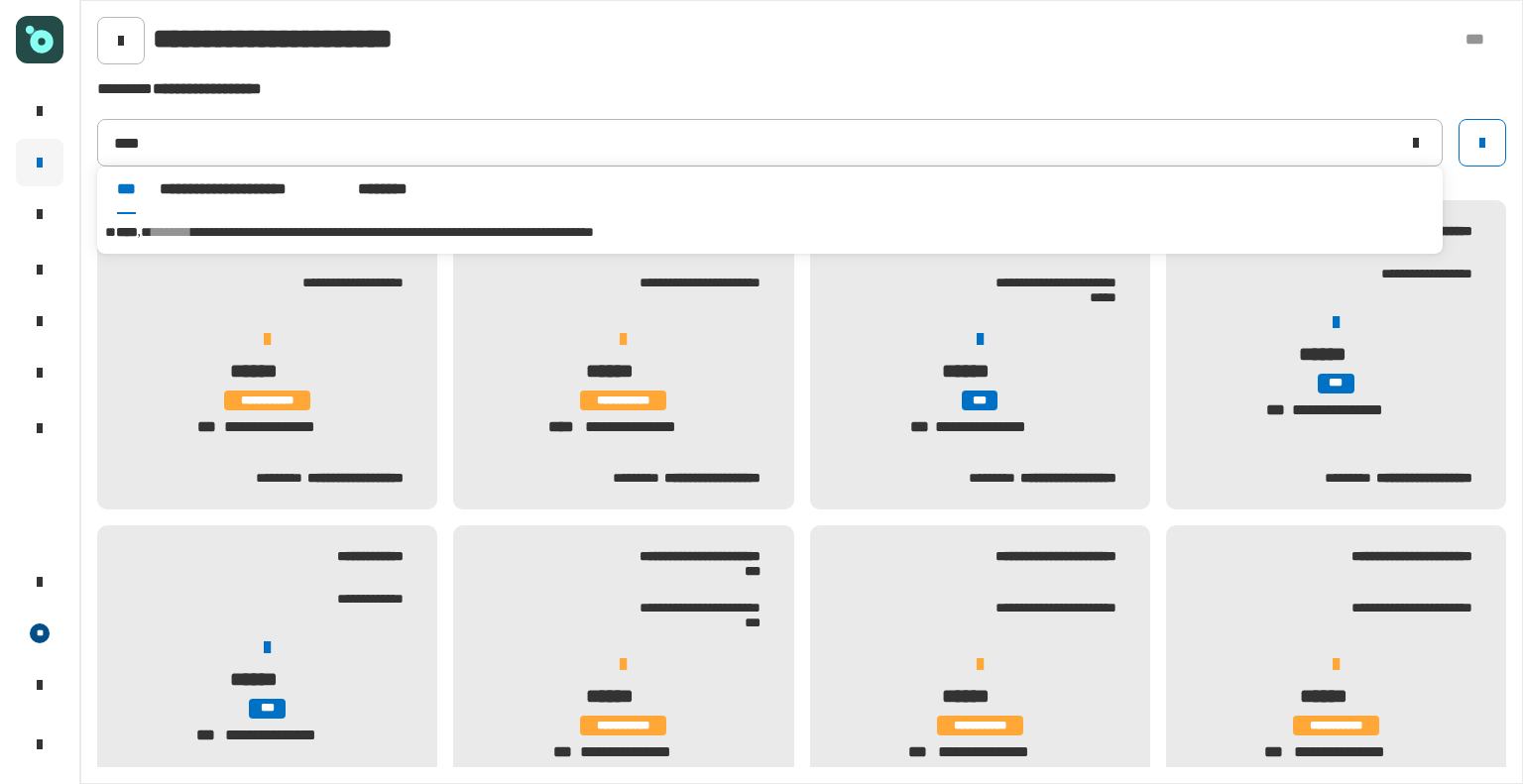 click on "********" at bounding box center (172, 232) 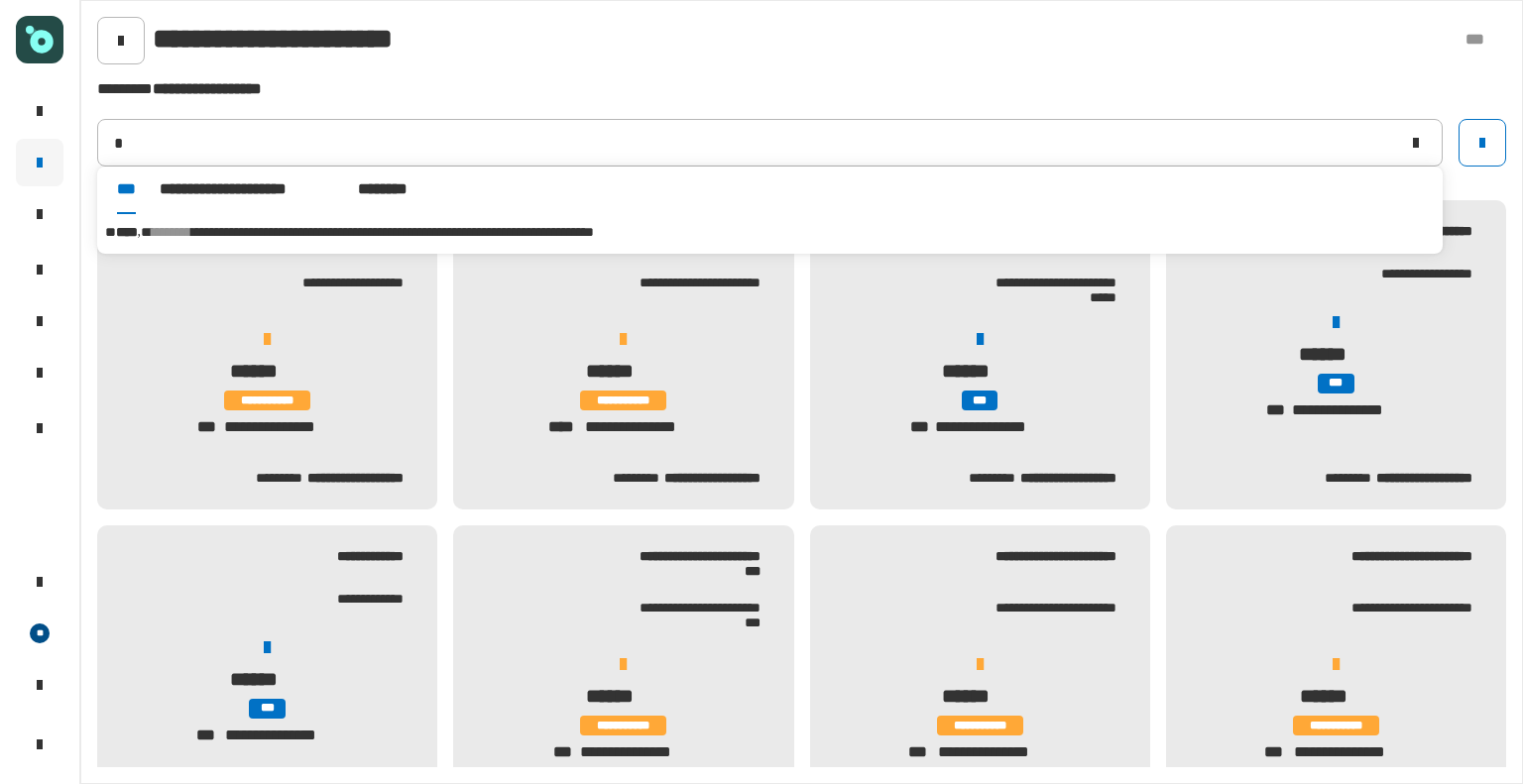 type on "******" 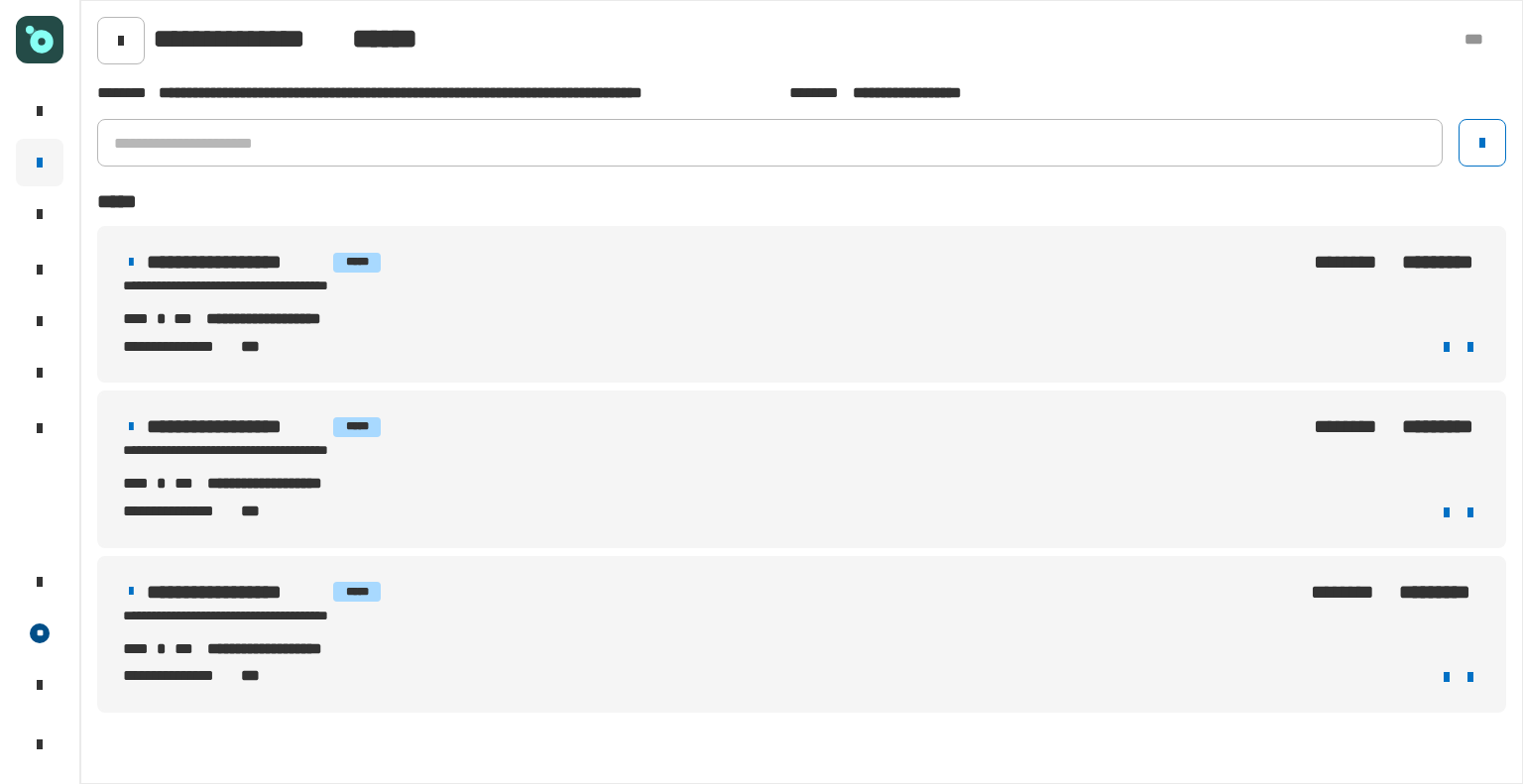 click on "**********" at bounding box center [391, 285] 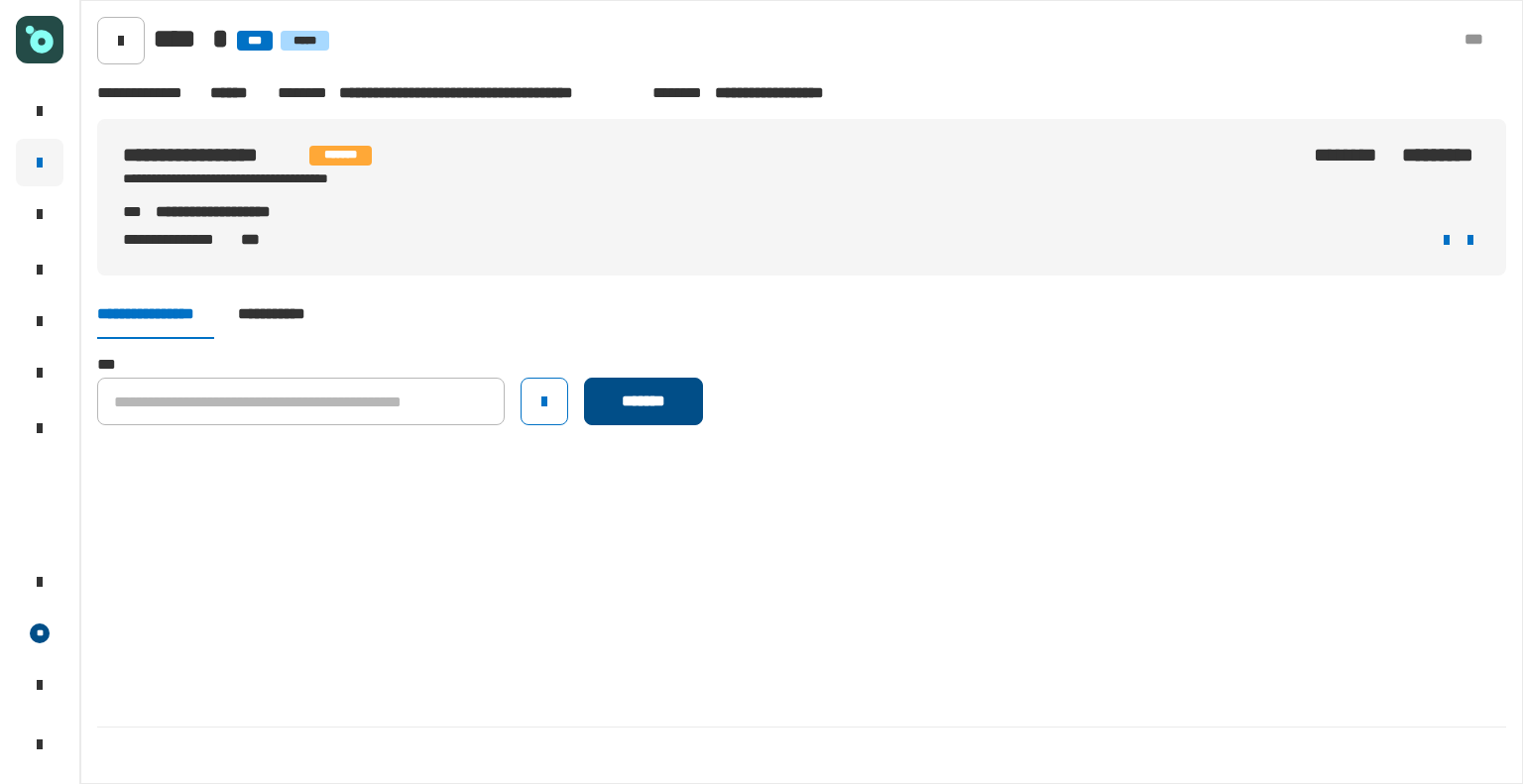 click on "*******" 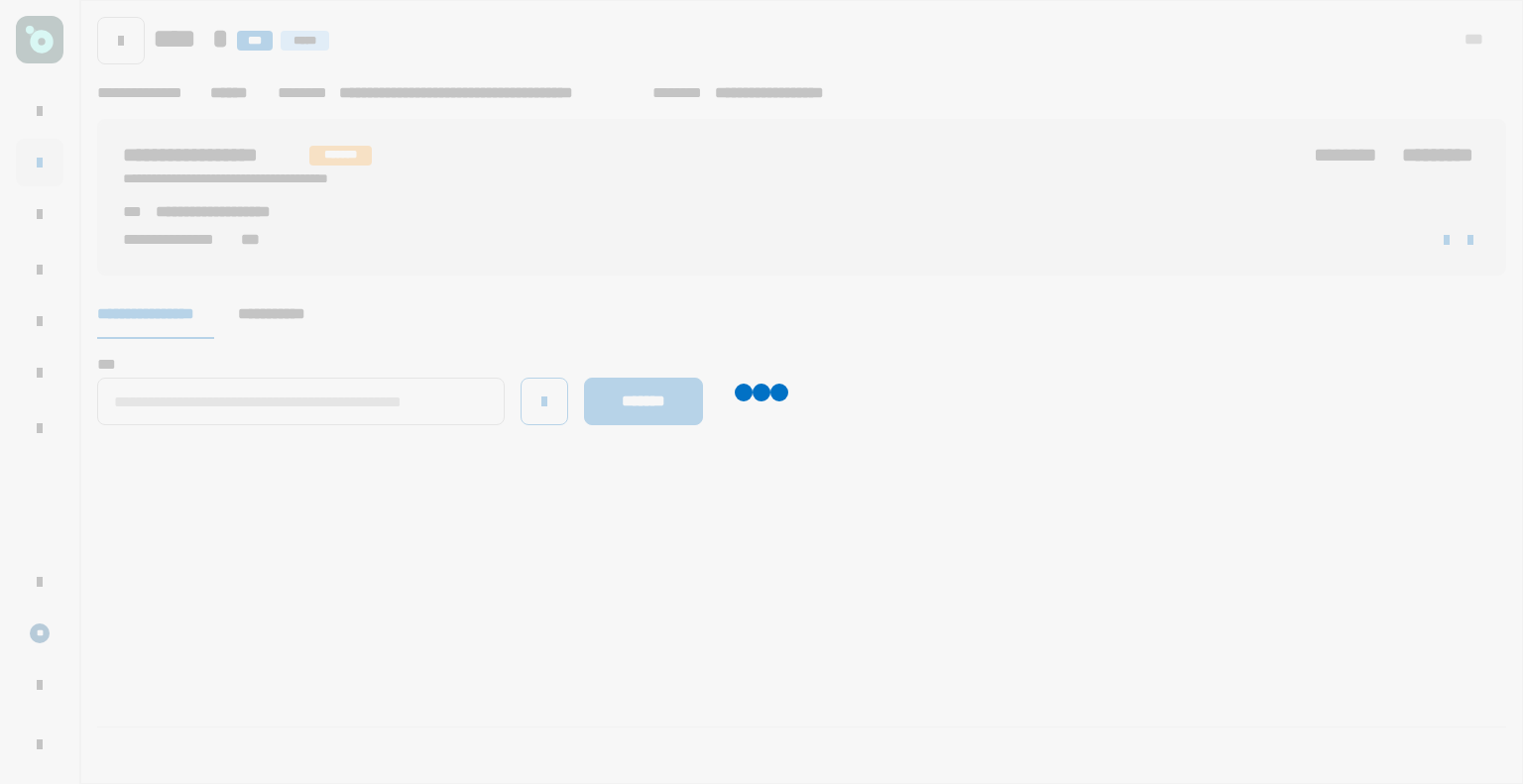 type 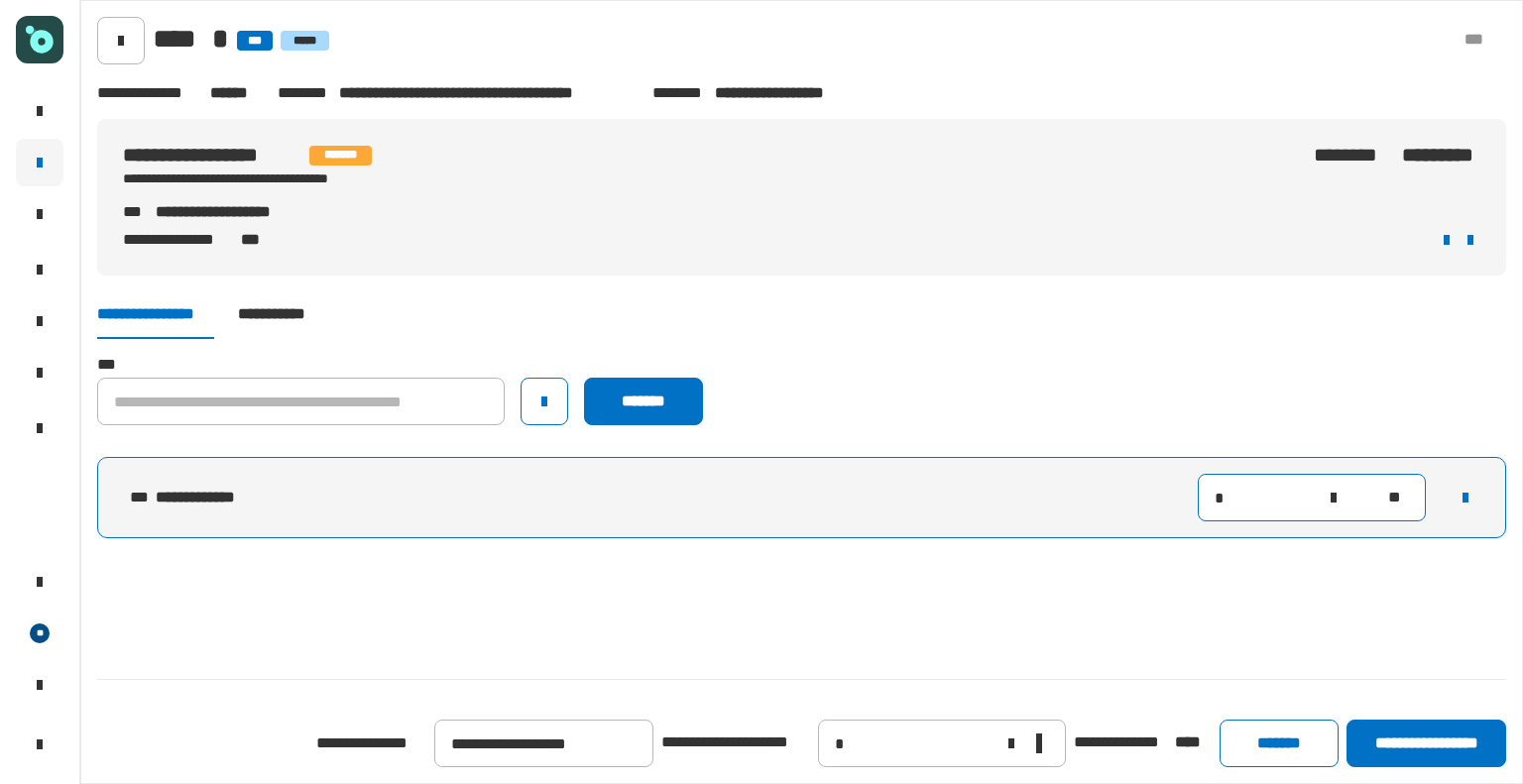 click on "*" 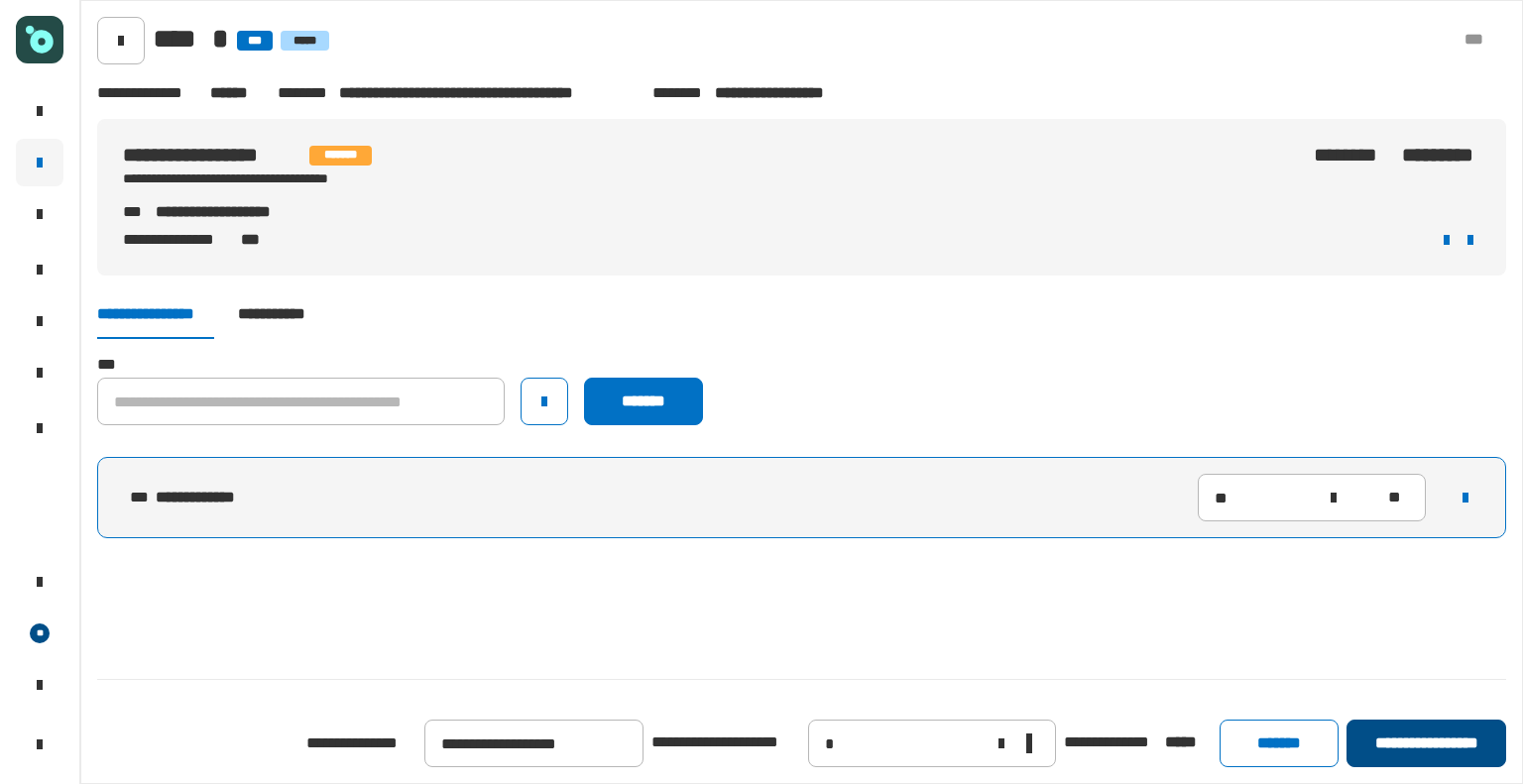 click on "**********" 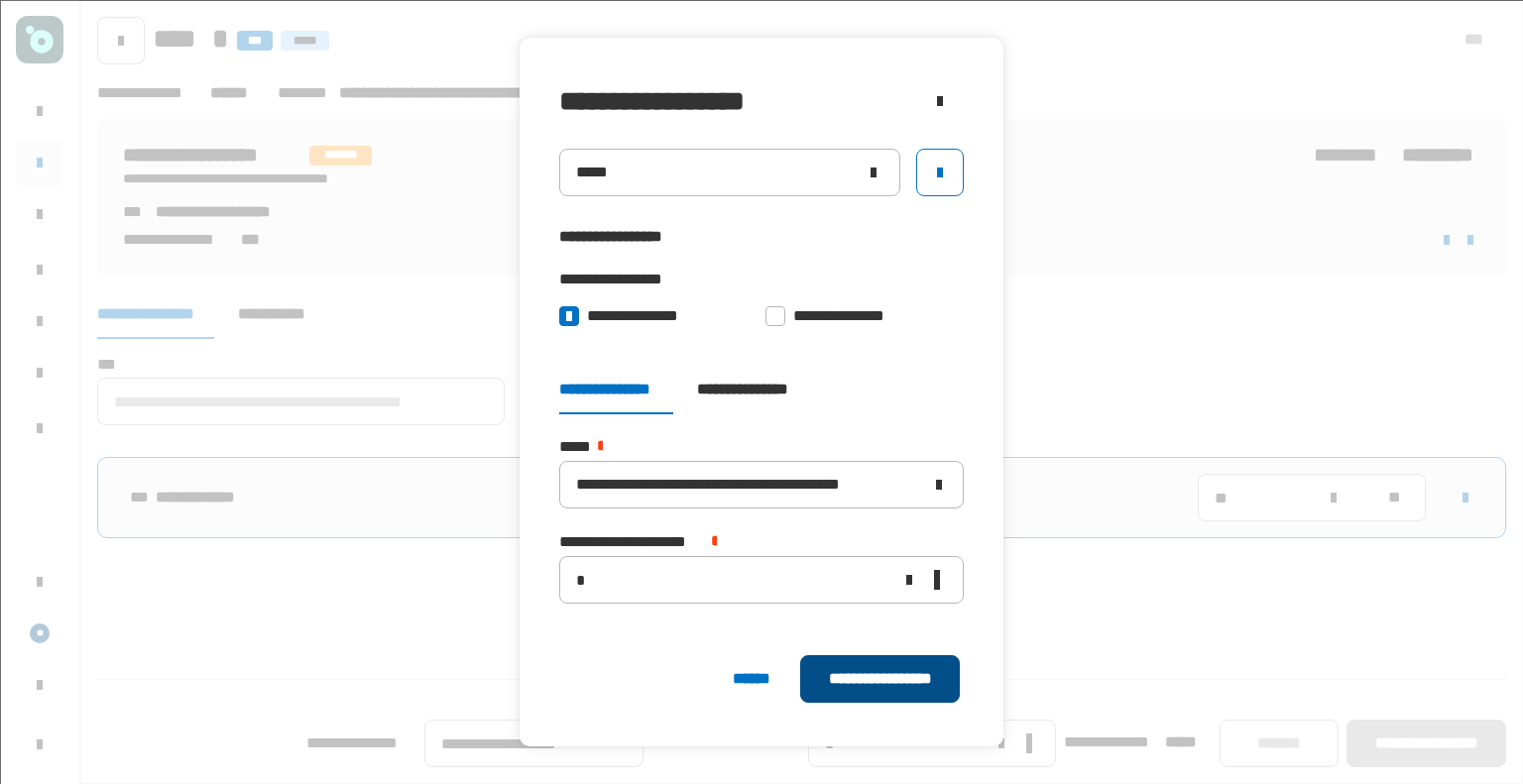 click on "**********" 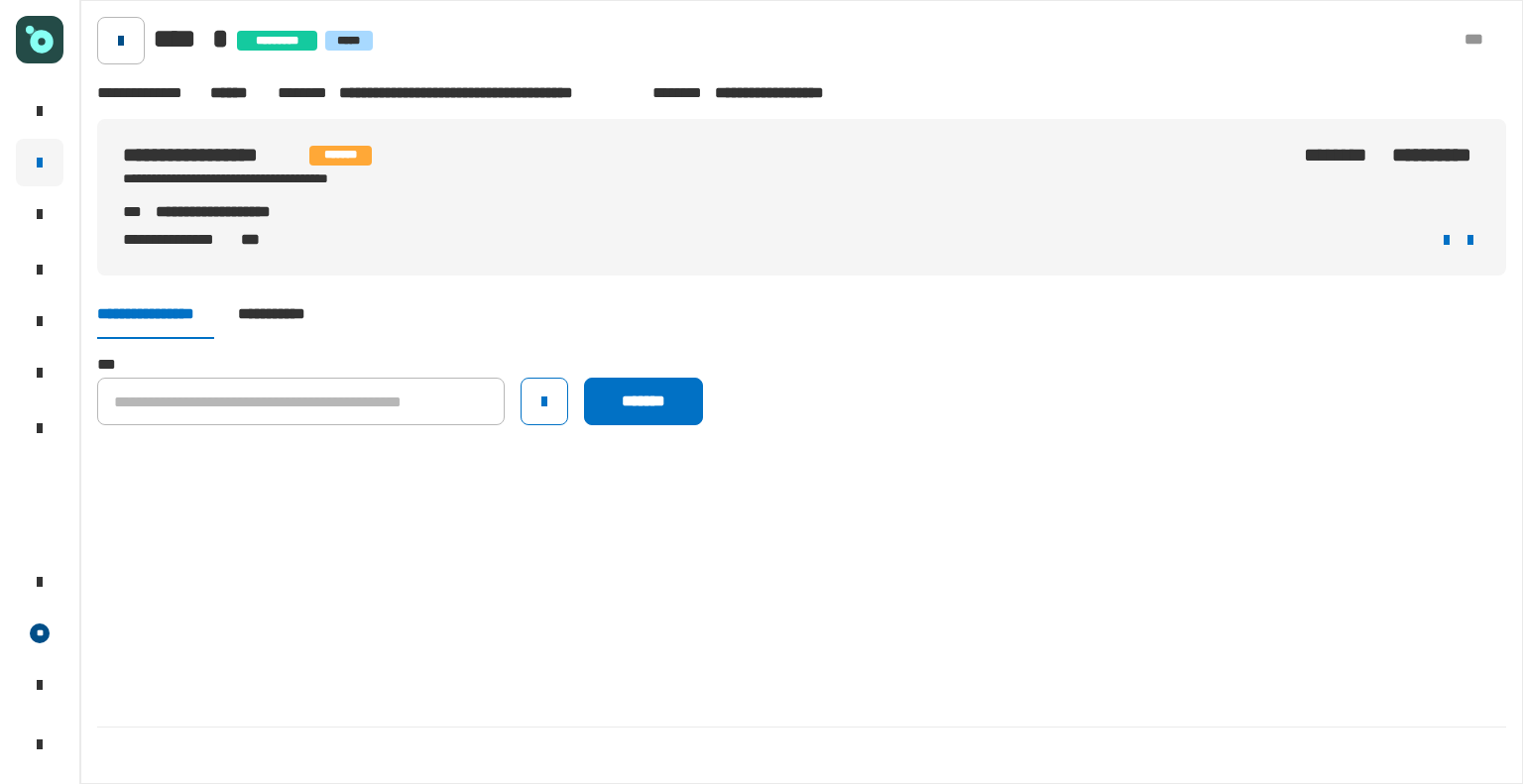 click 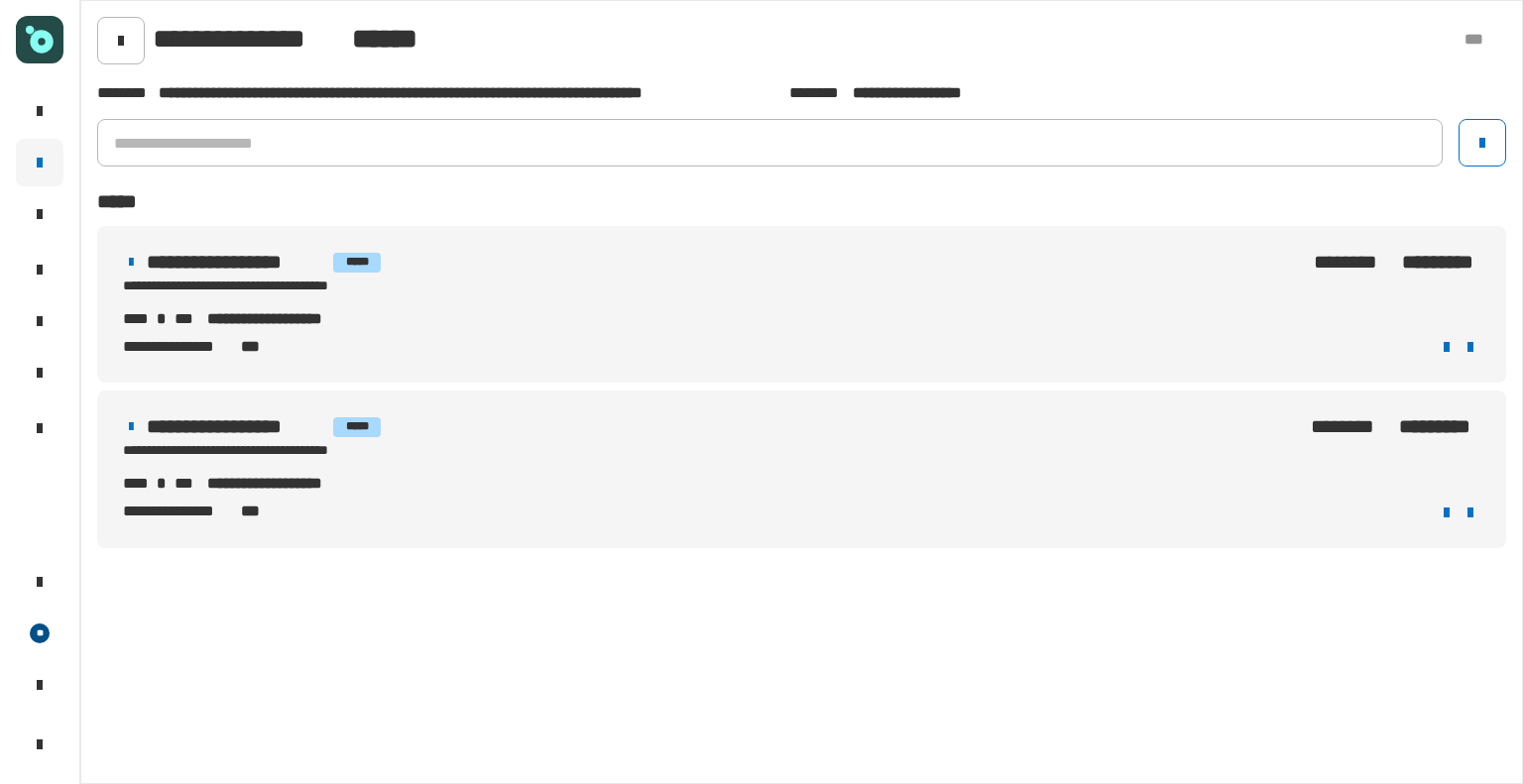 click on "**********" at bounding box center (801, 347) 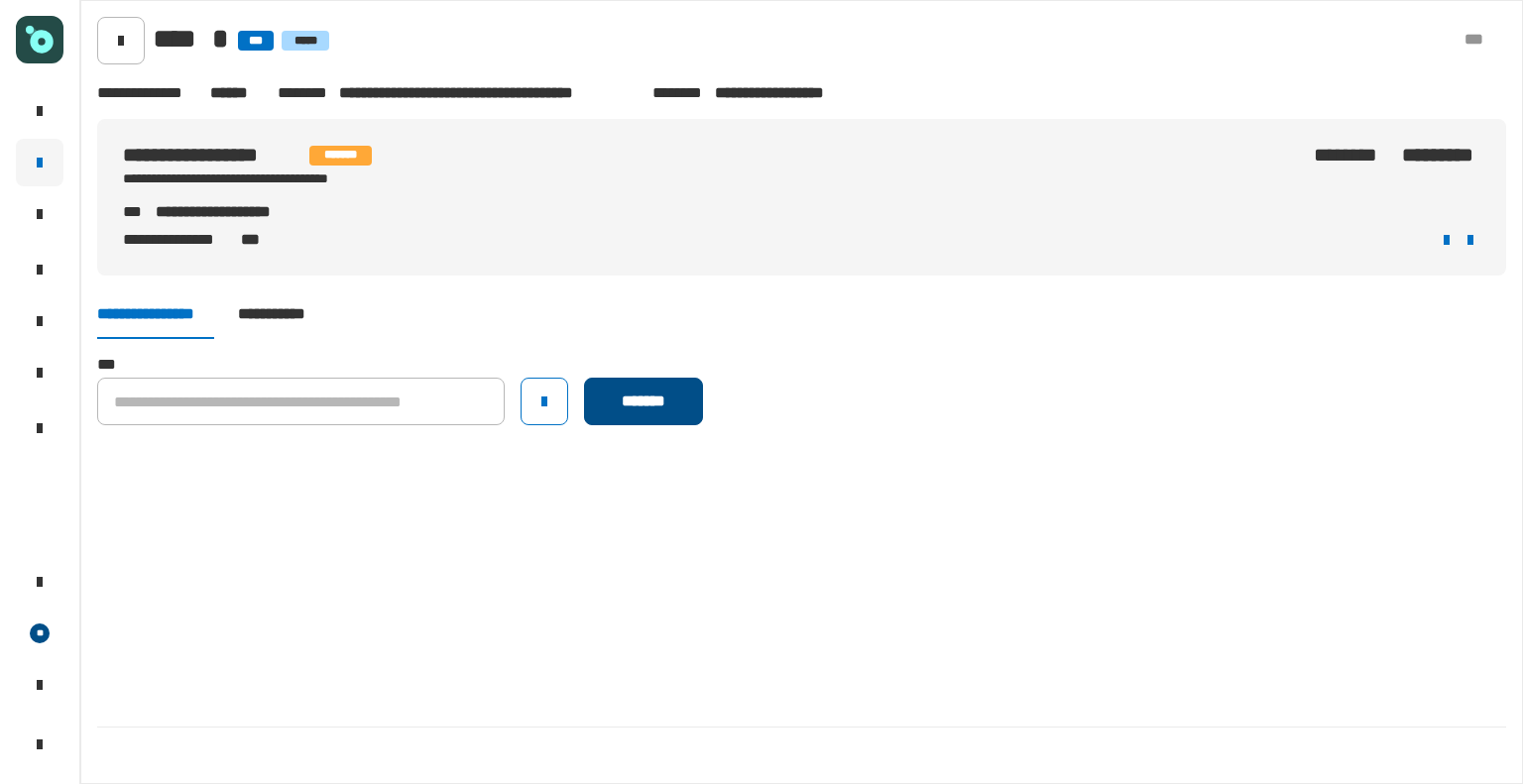 click on "*******" 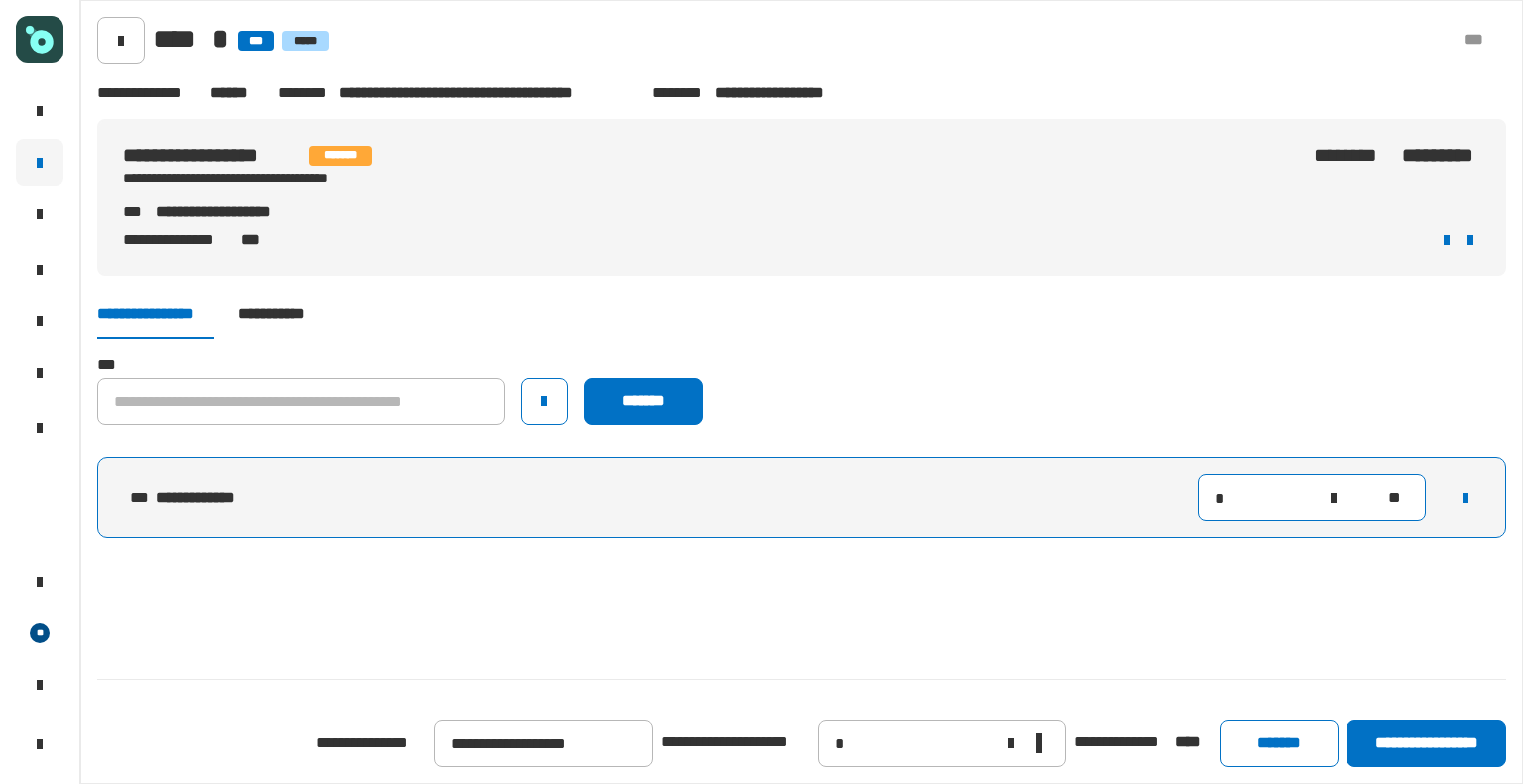 click on "*" 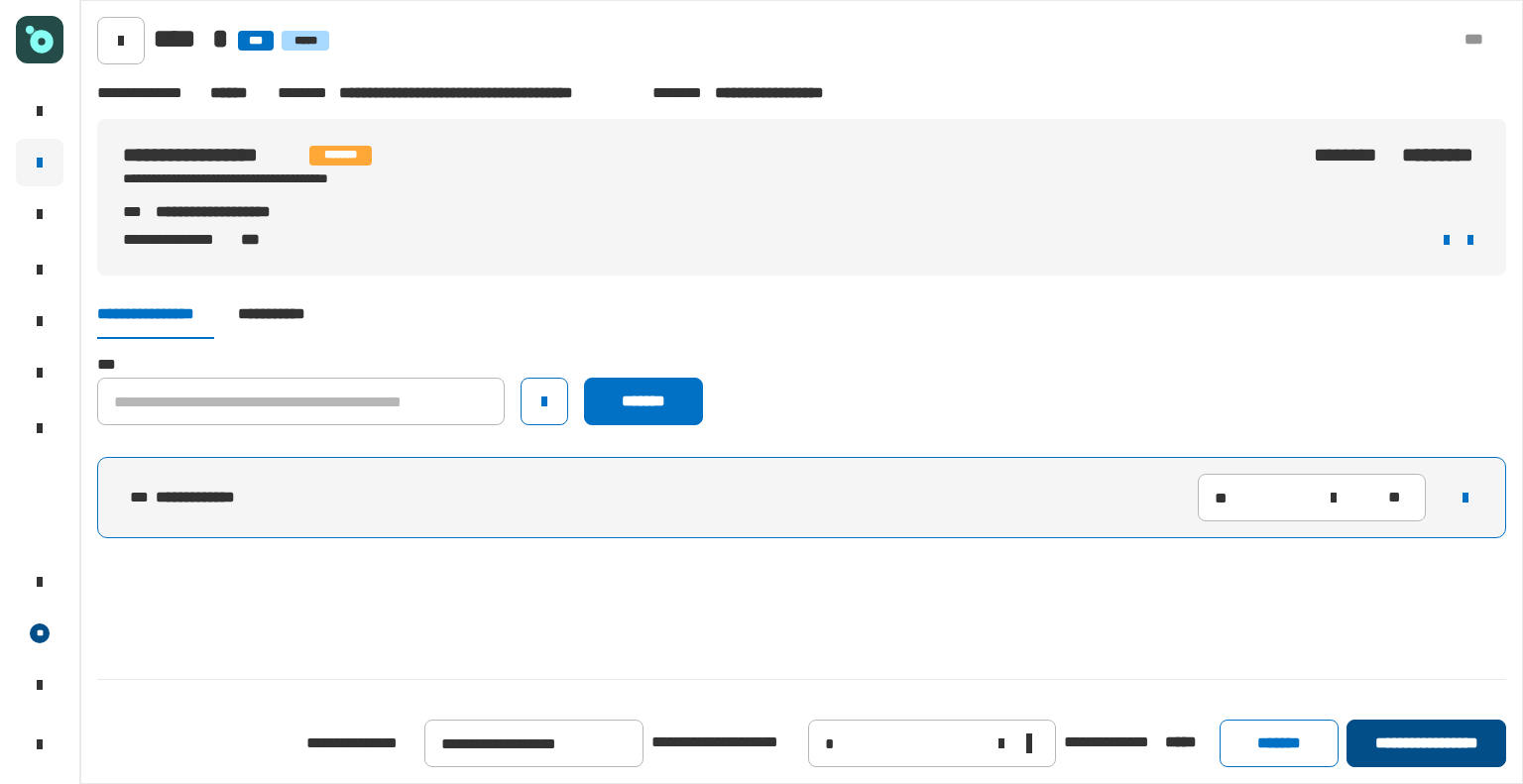 click on "**********" 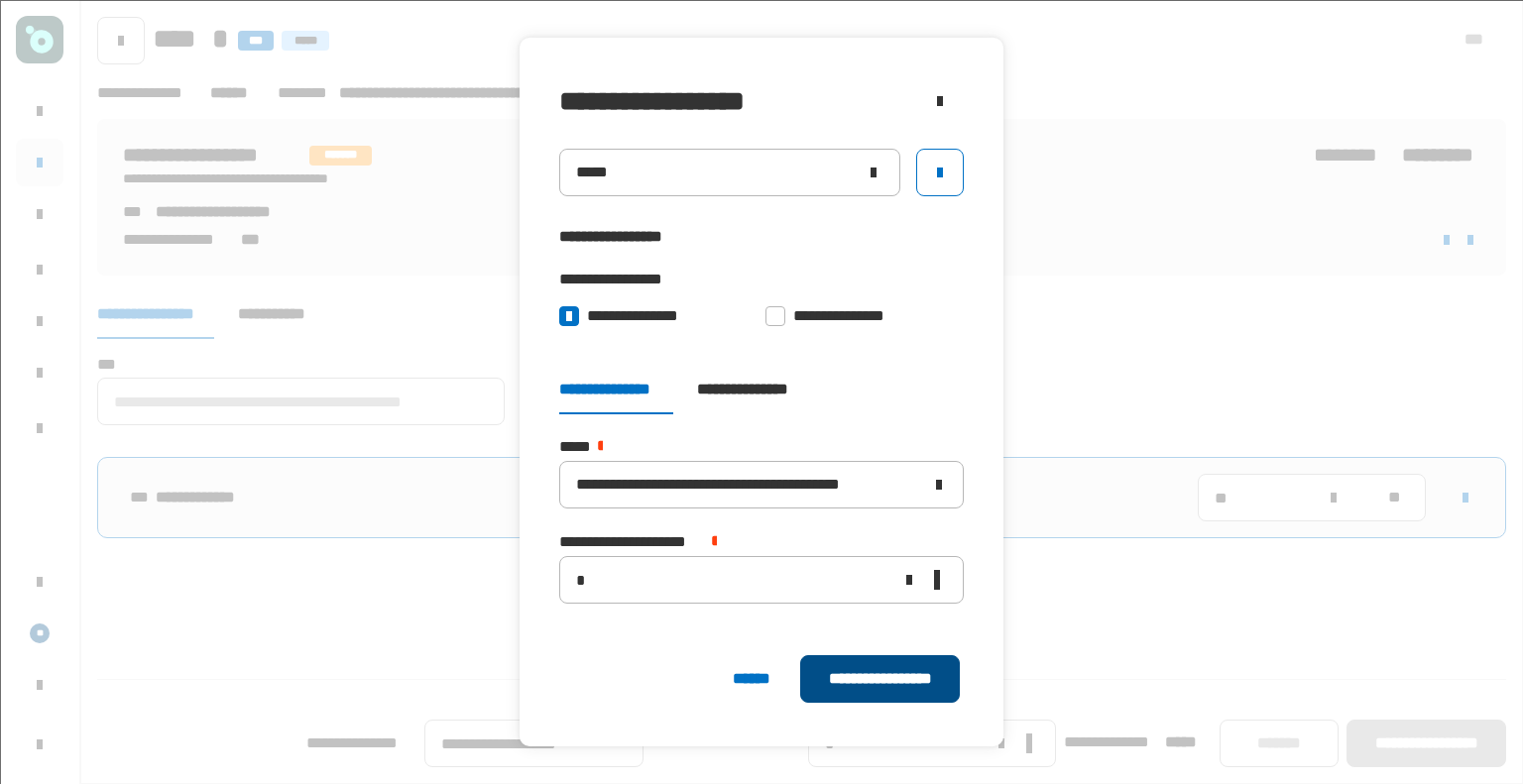 click on "**********" 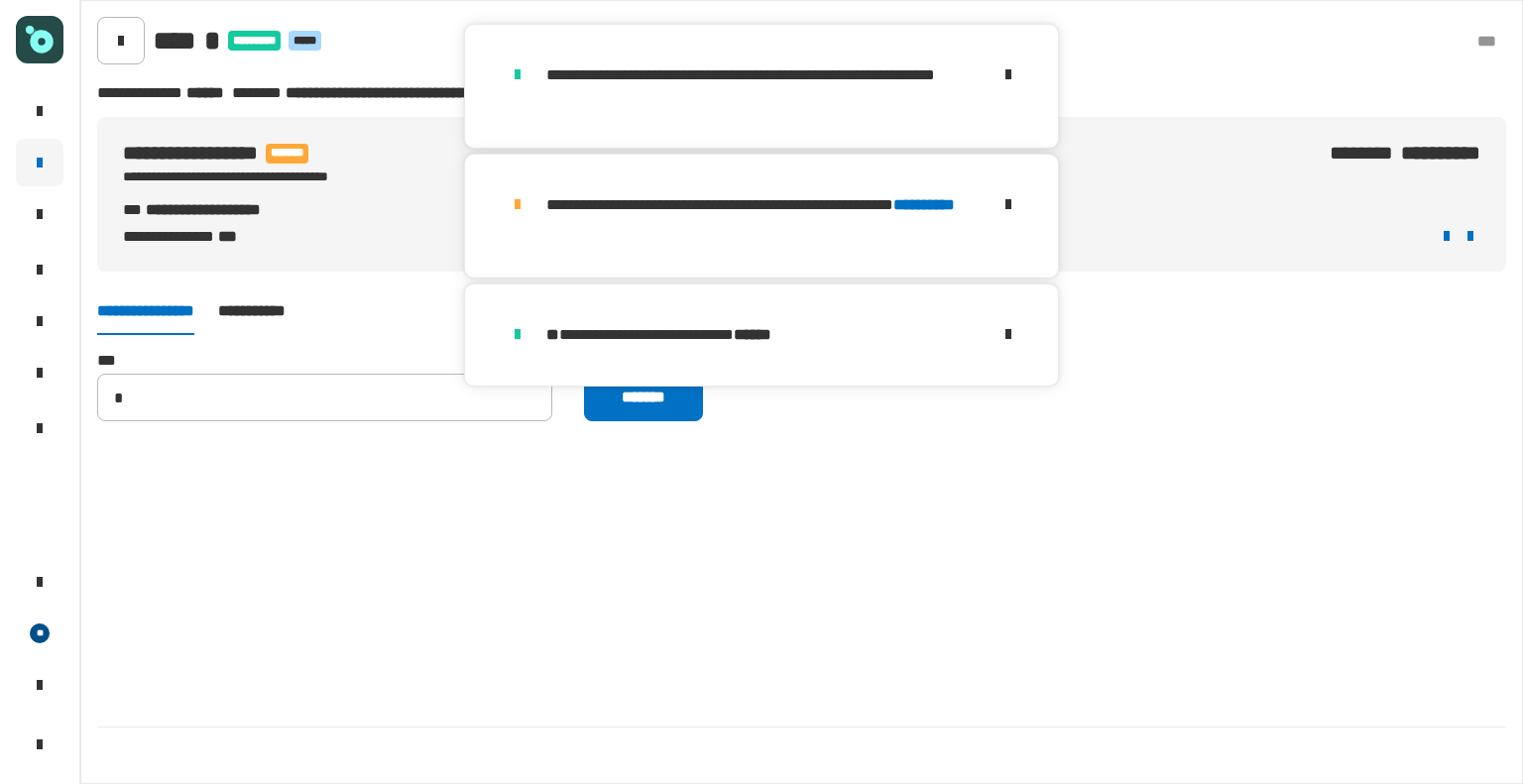 type 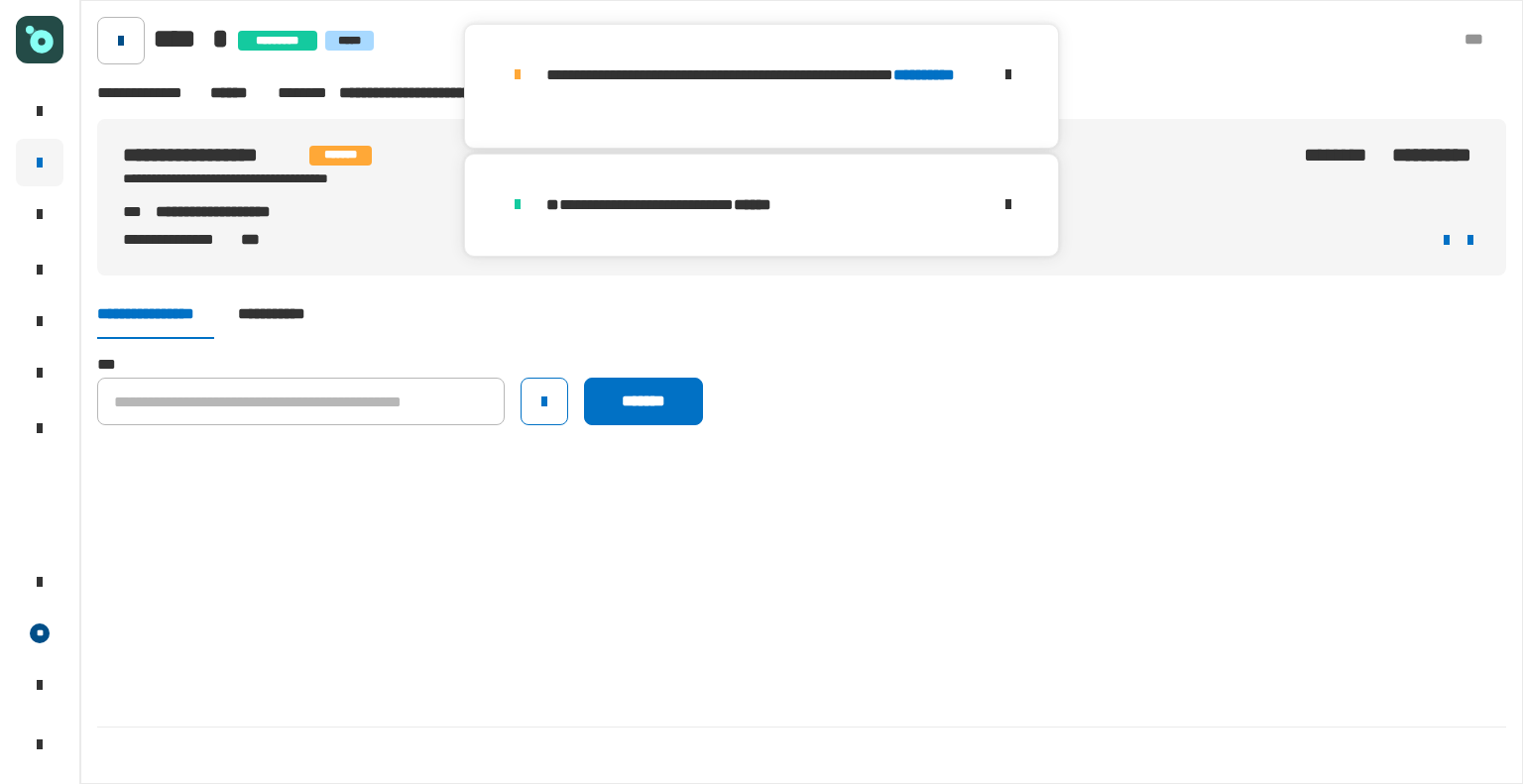 click 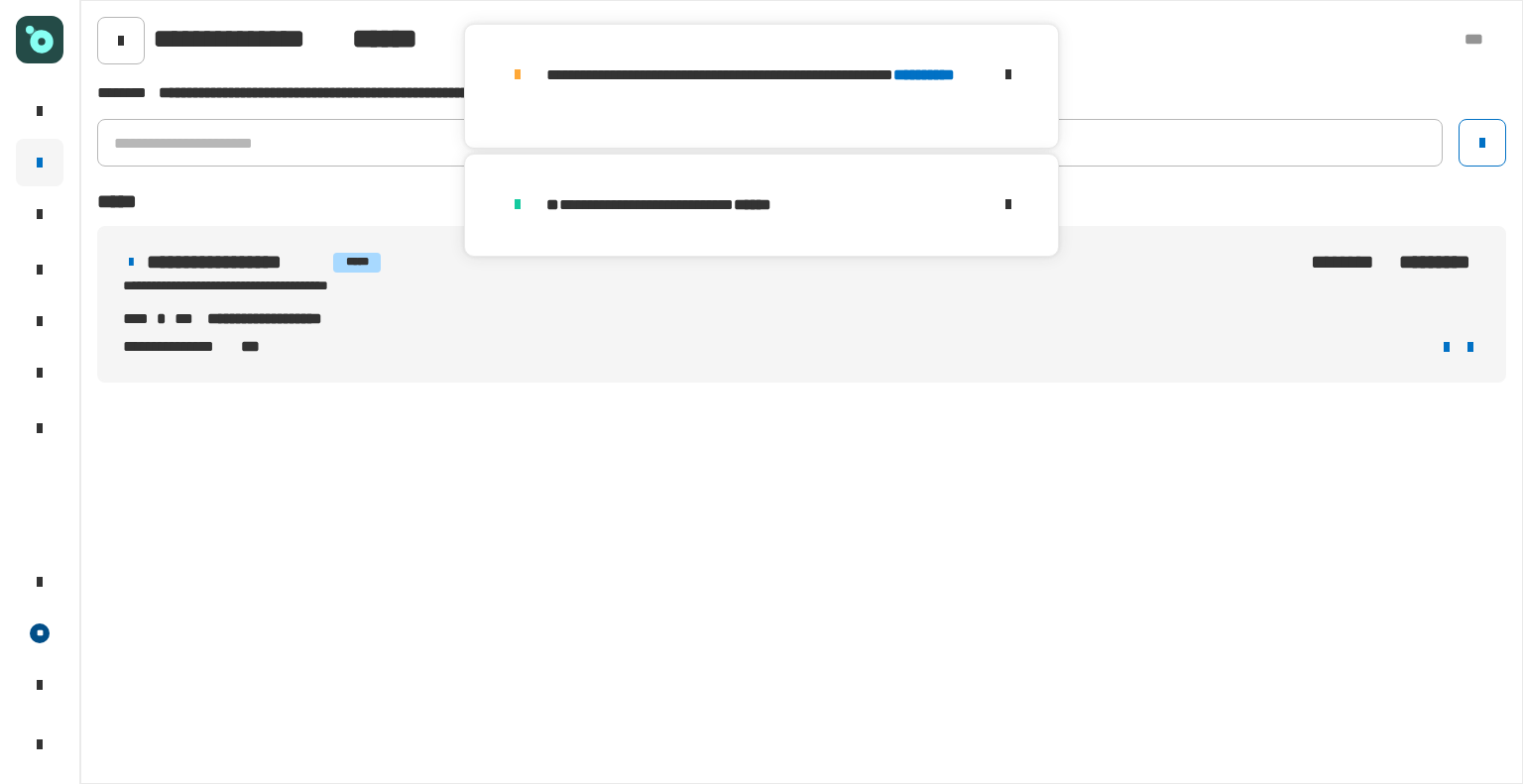 click on "**********" at bounding box center [801, 304] 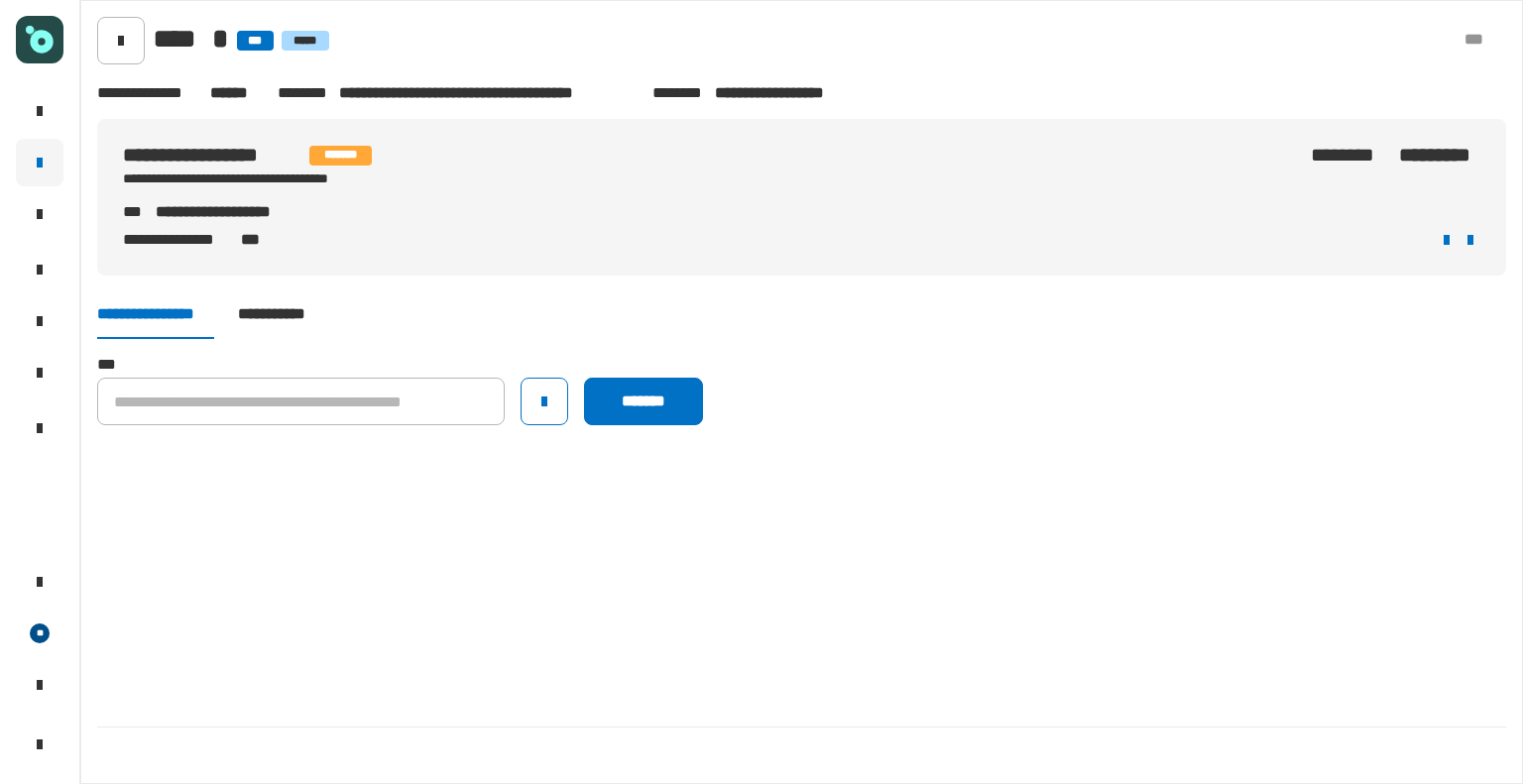 click on "*** *******" 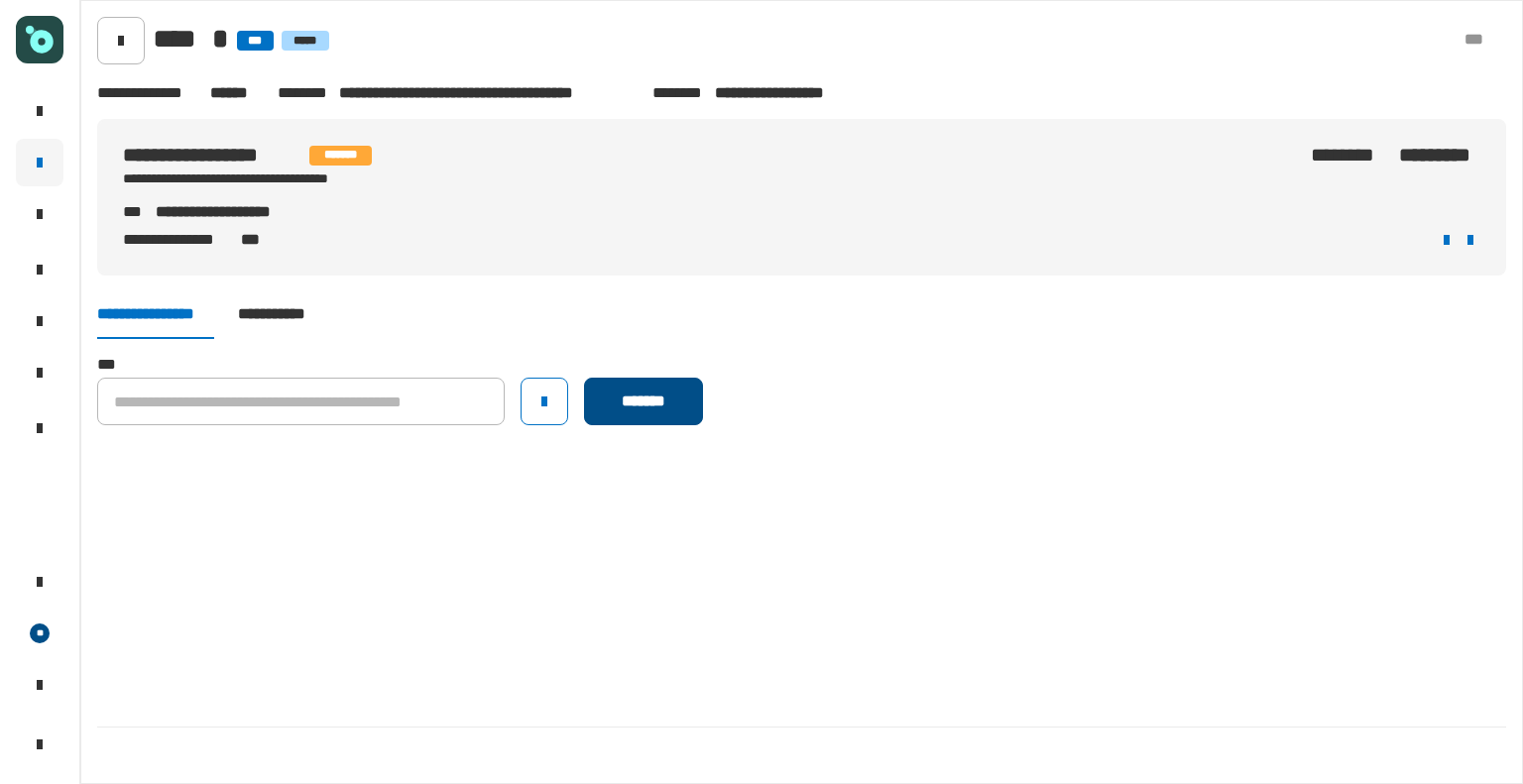 click on "*******" 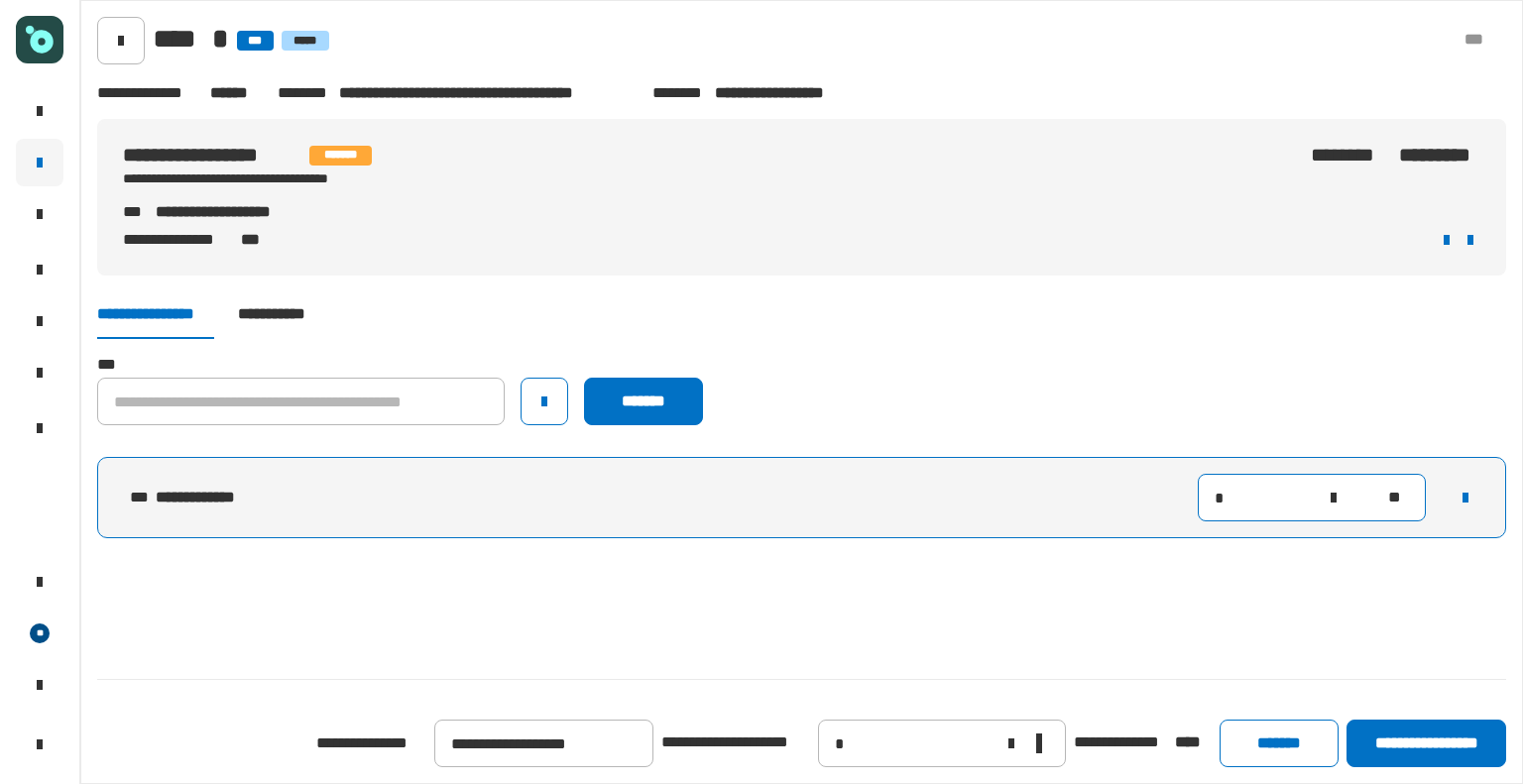 click on "*" 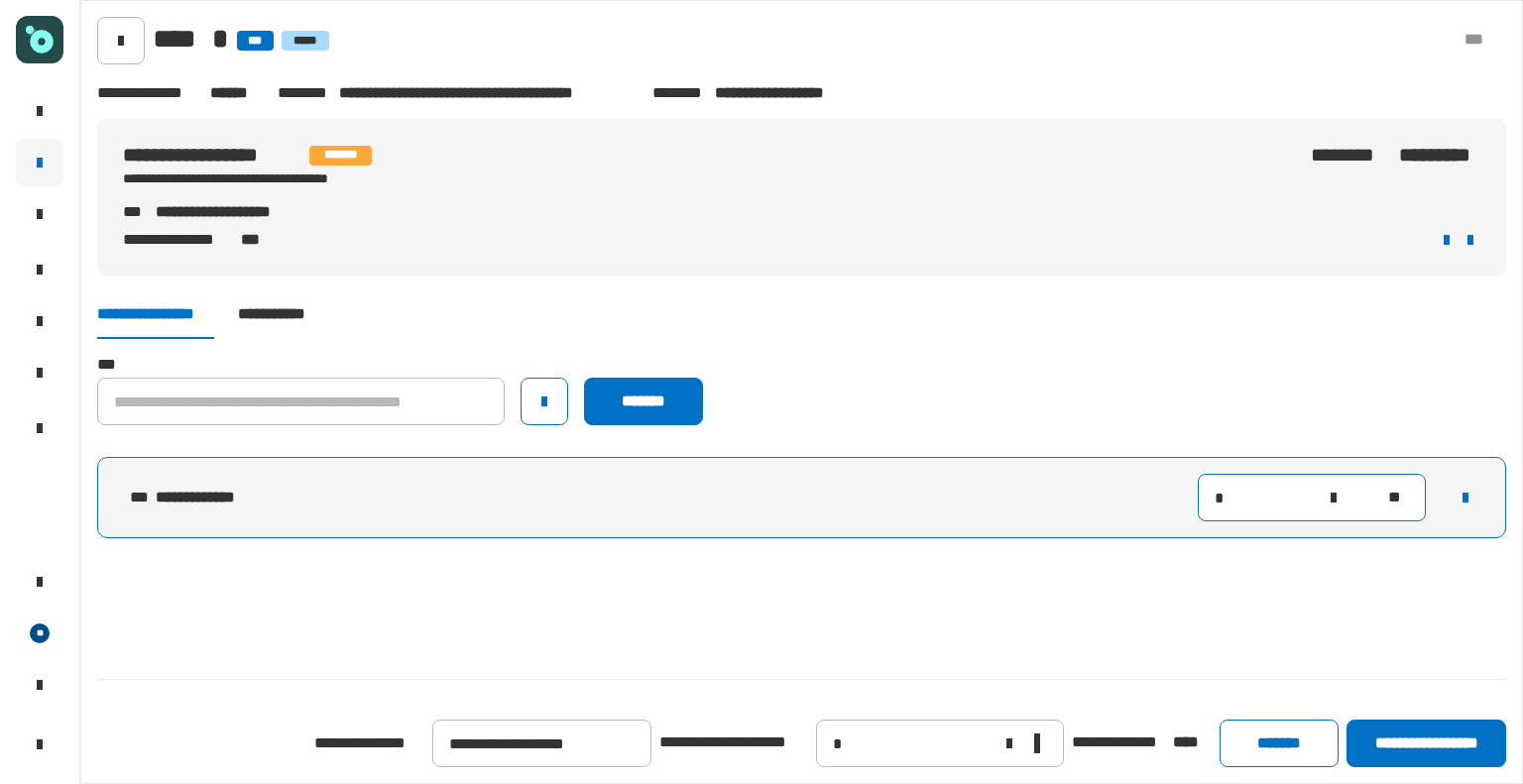 type on "**" 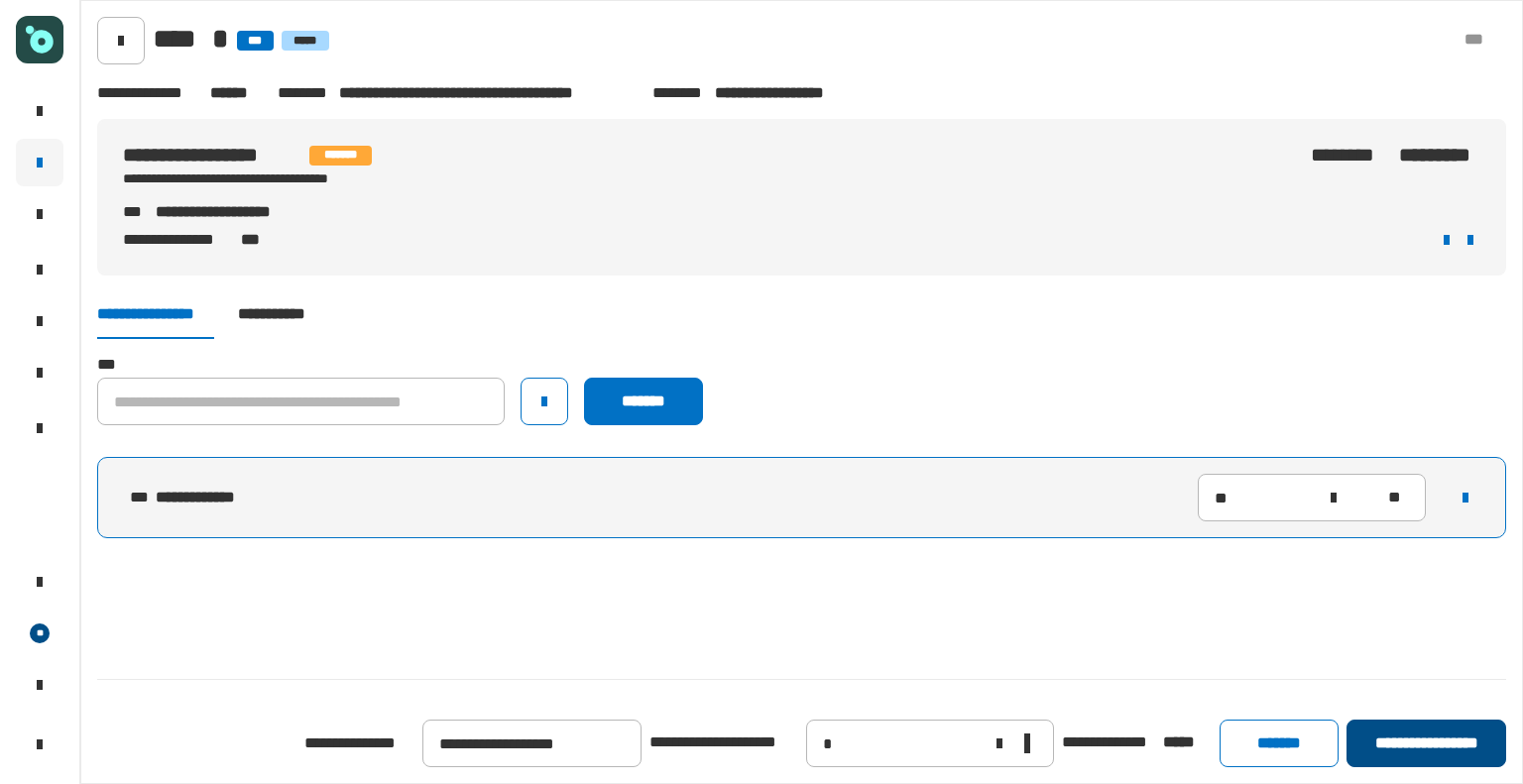 click on "**********" 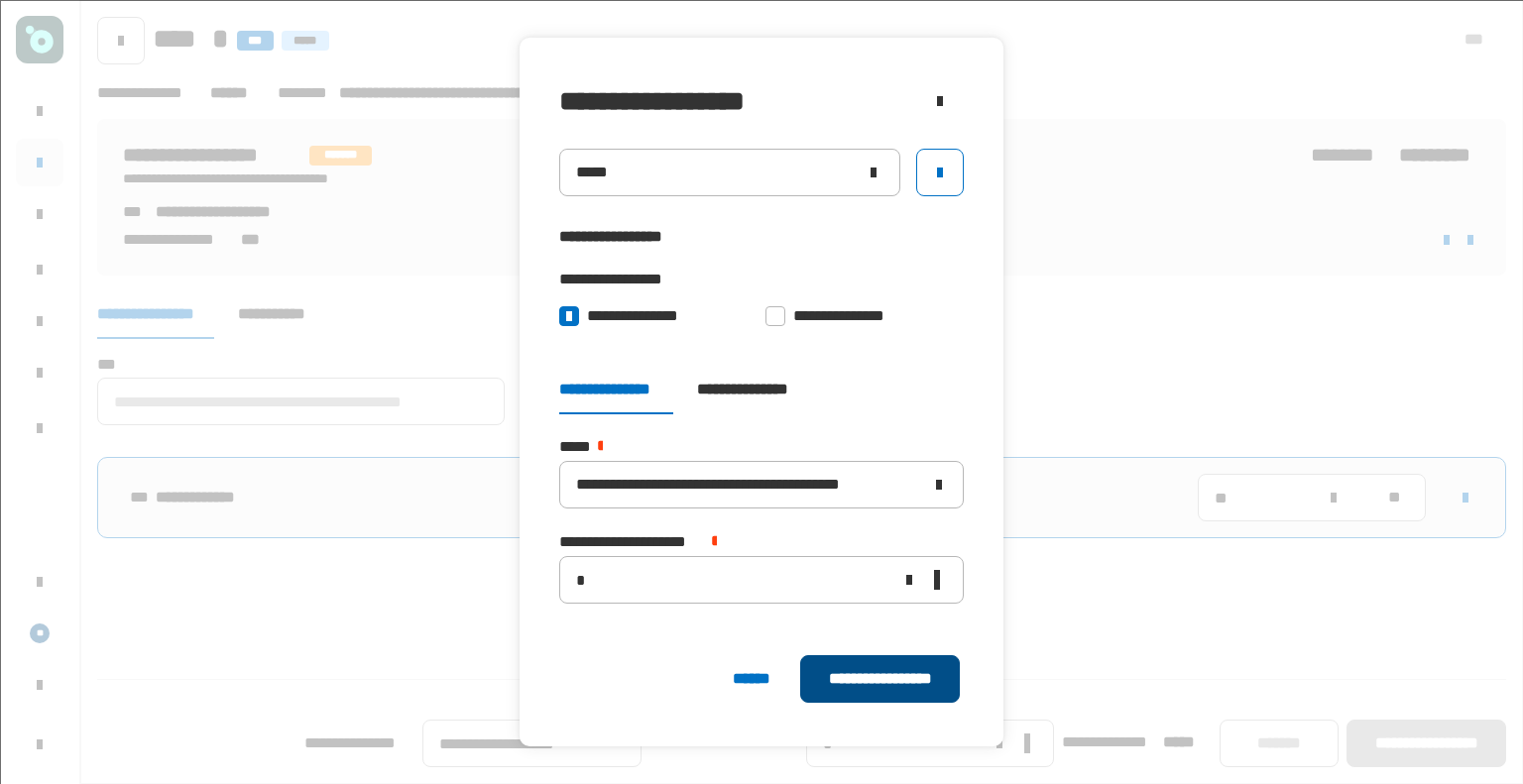 click on "**********" 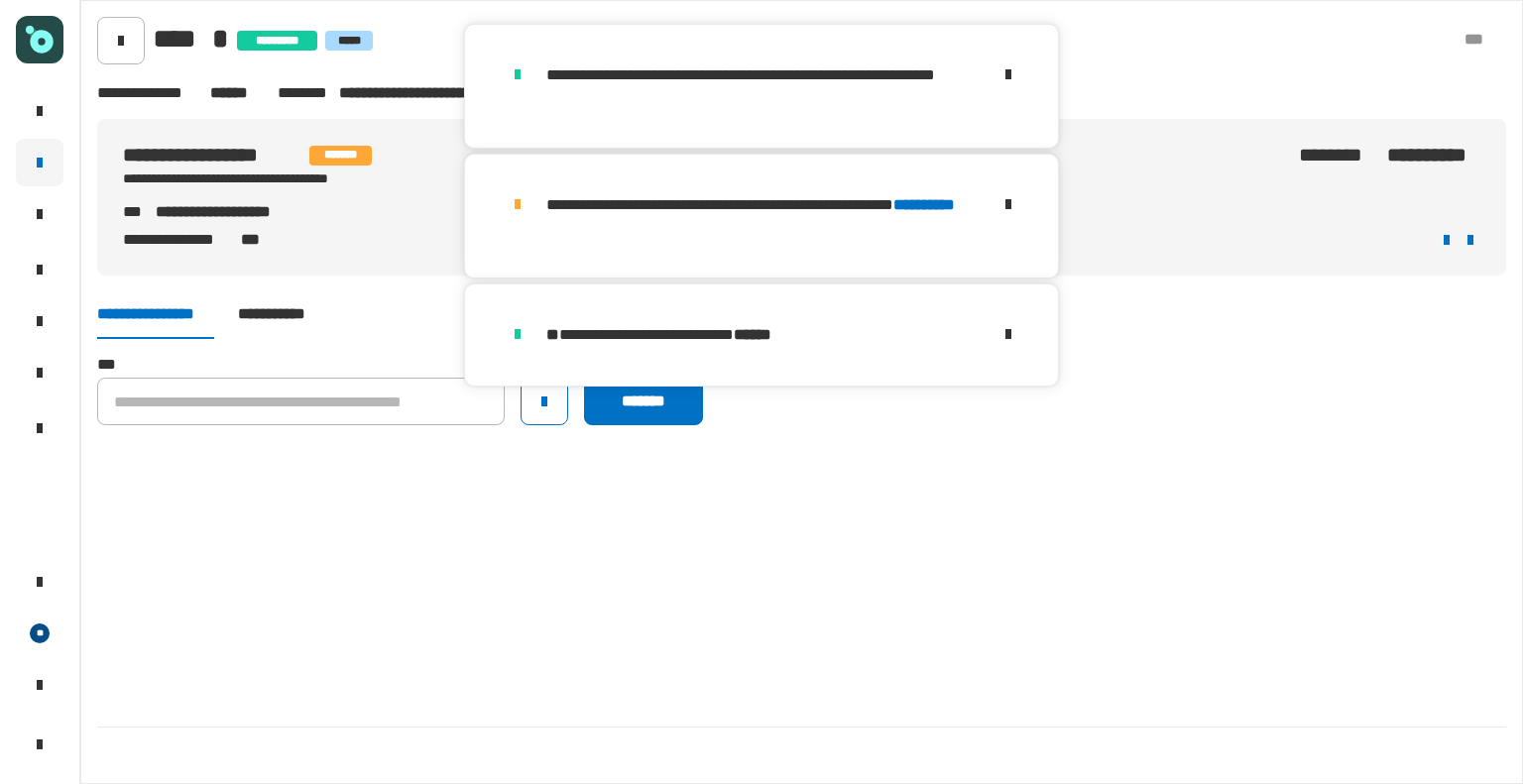 click on "**********" 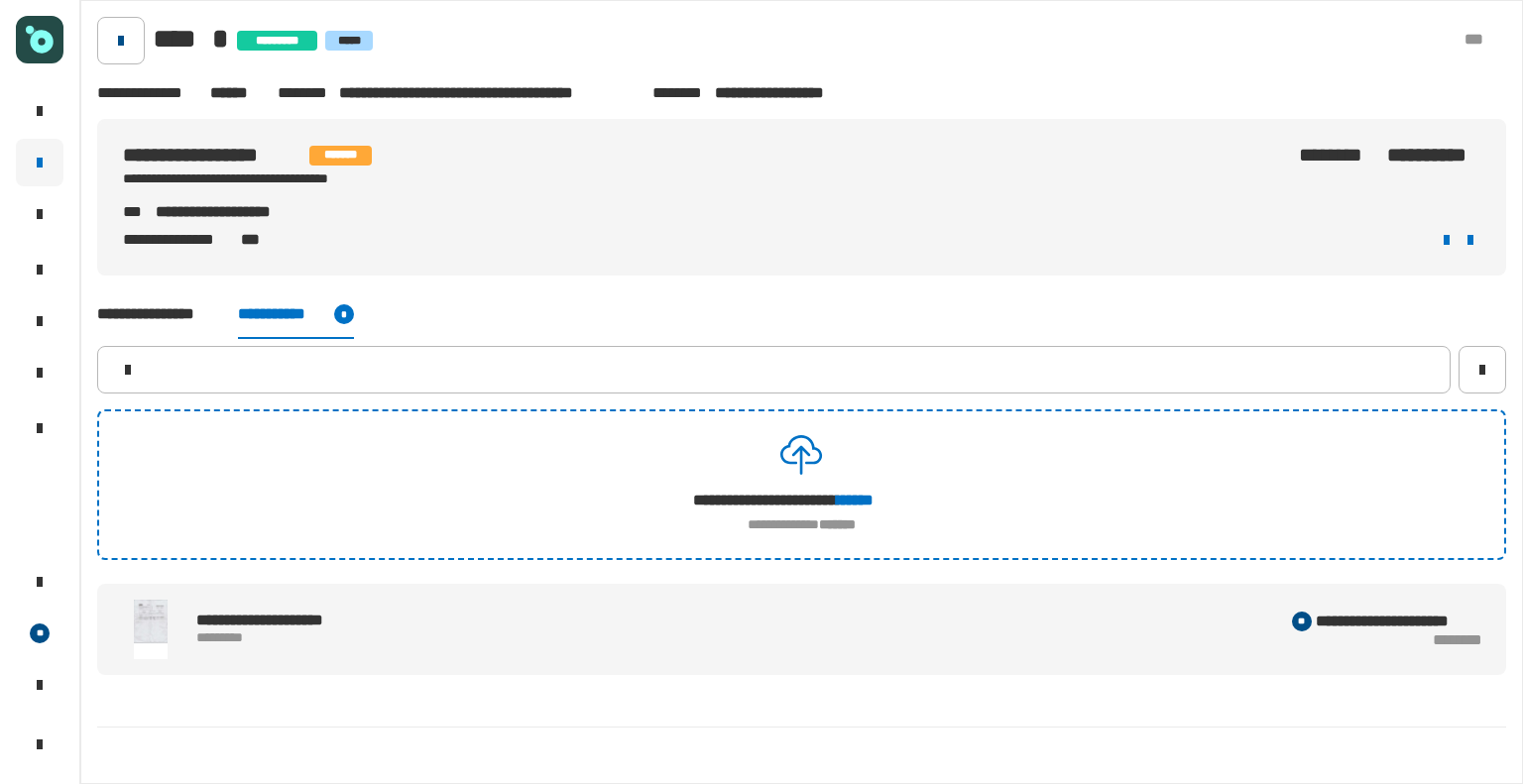 click 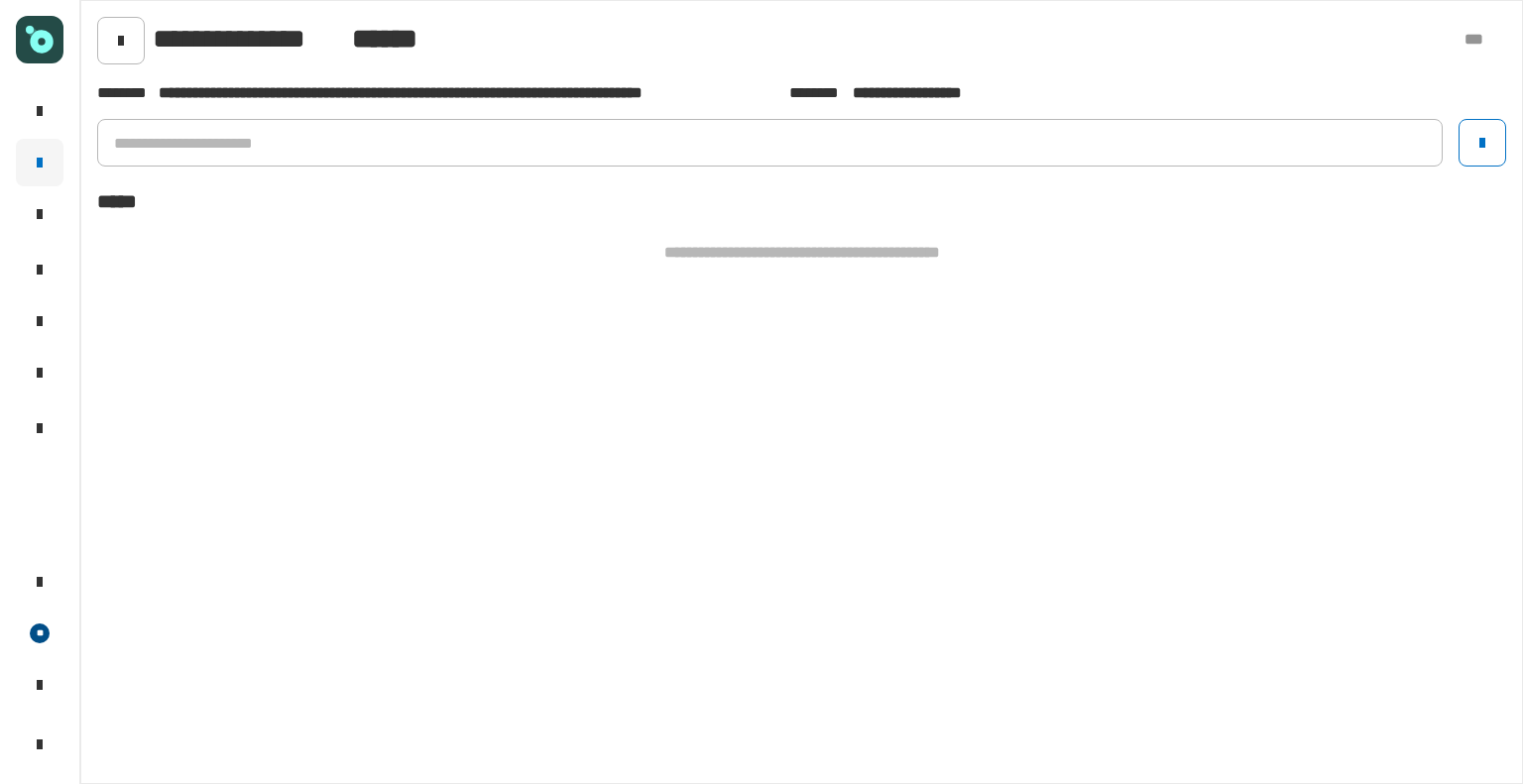 click 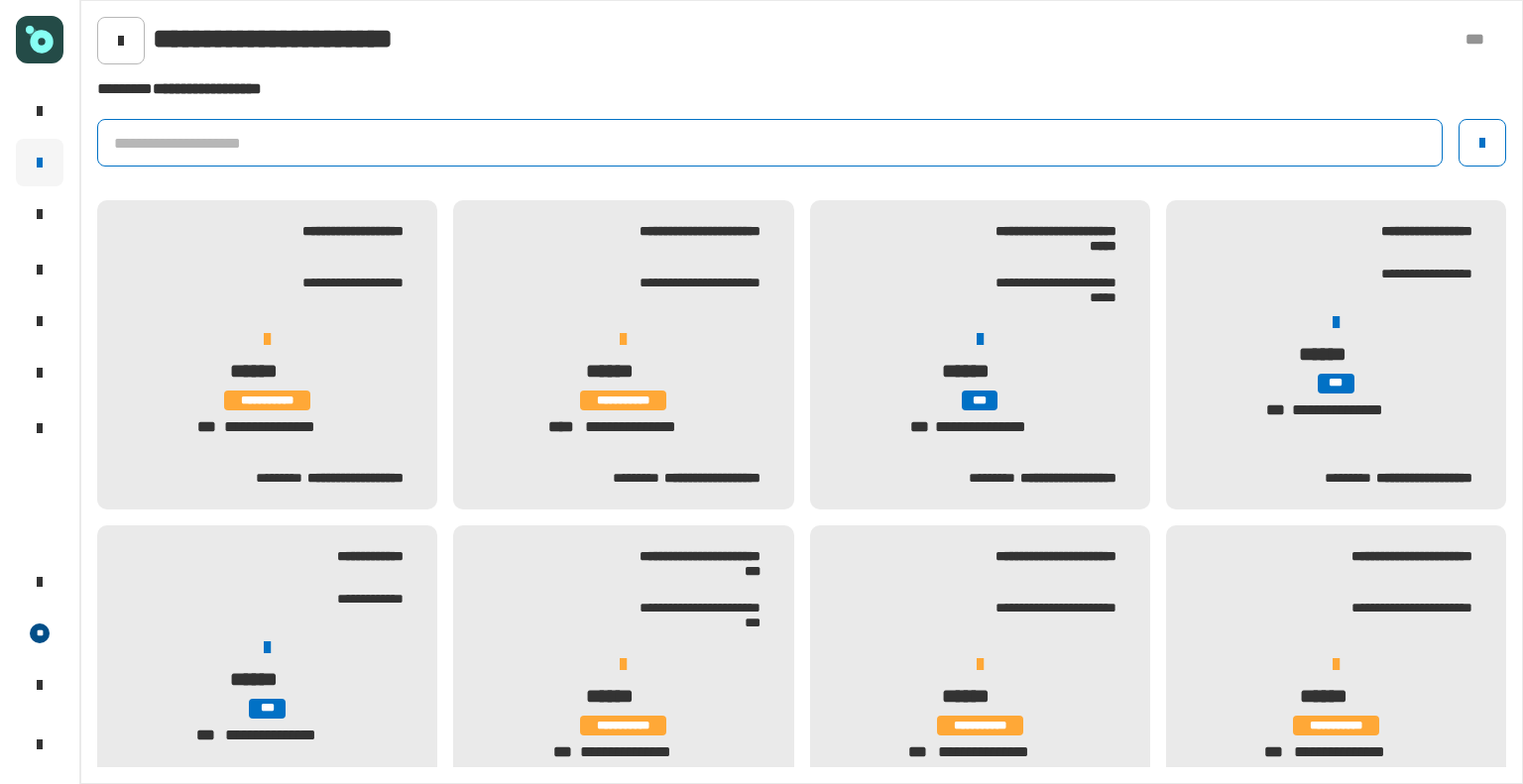 click 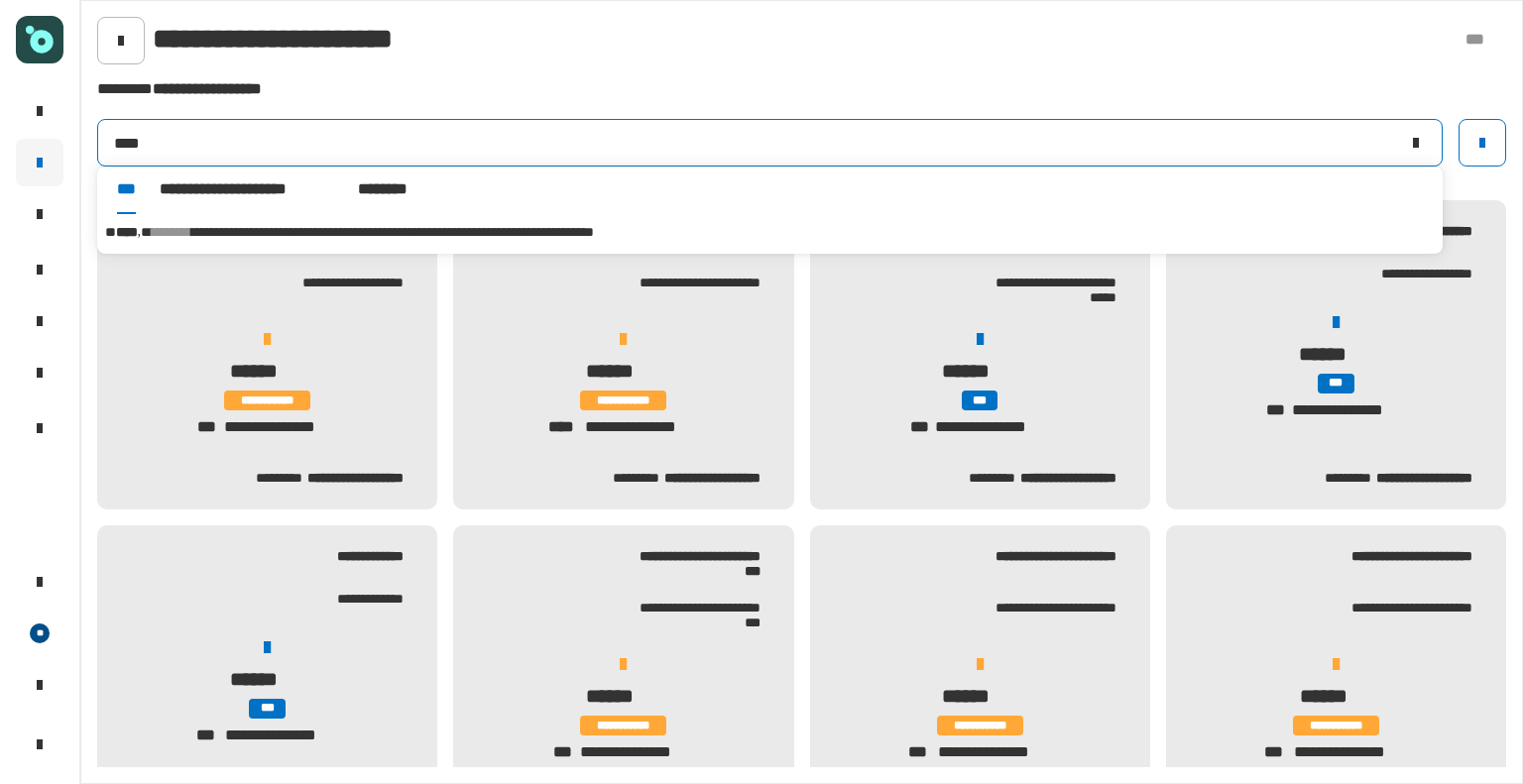 type on "****" 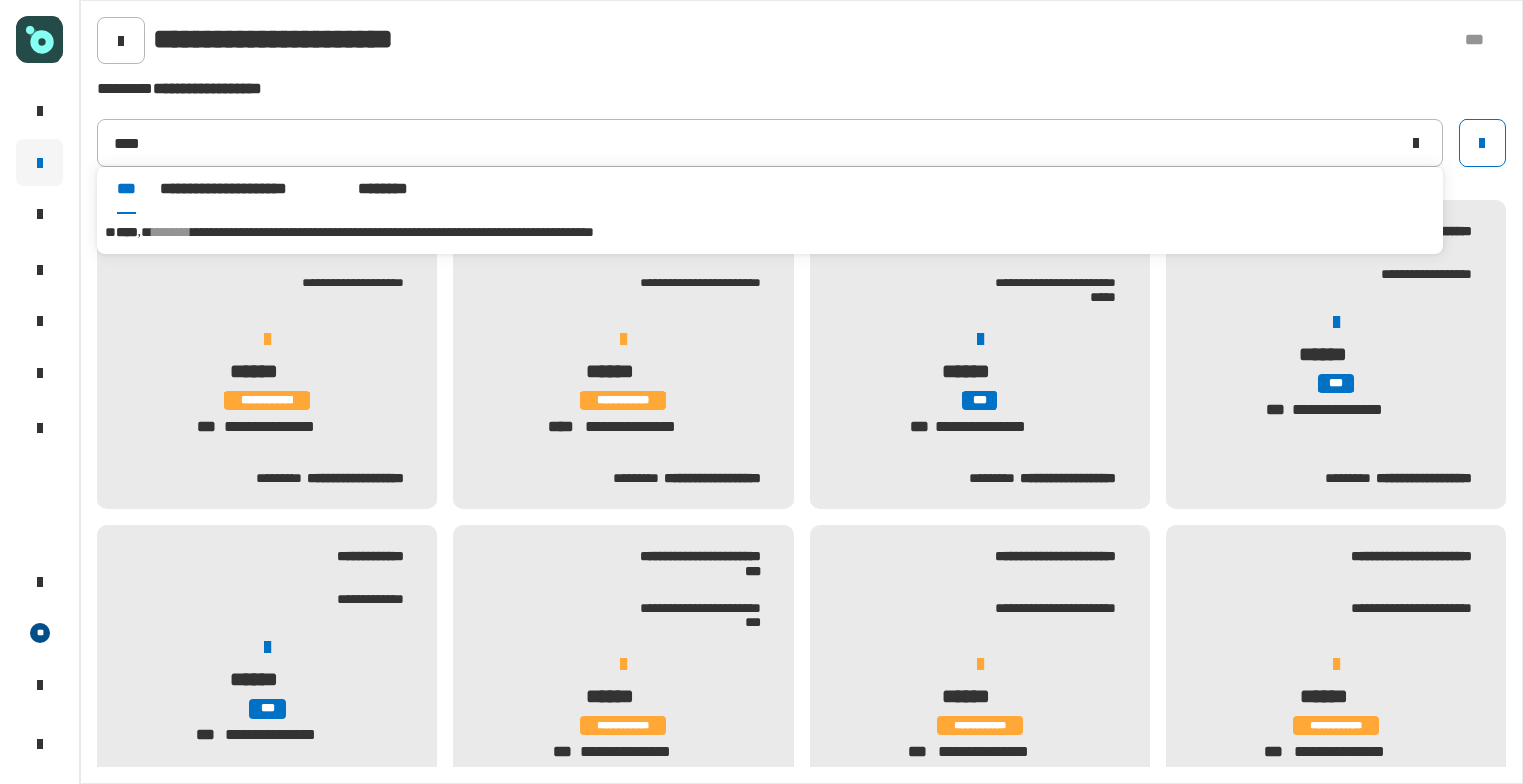 click on "**********" at bounding box center (393, 232) 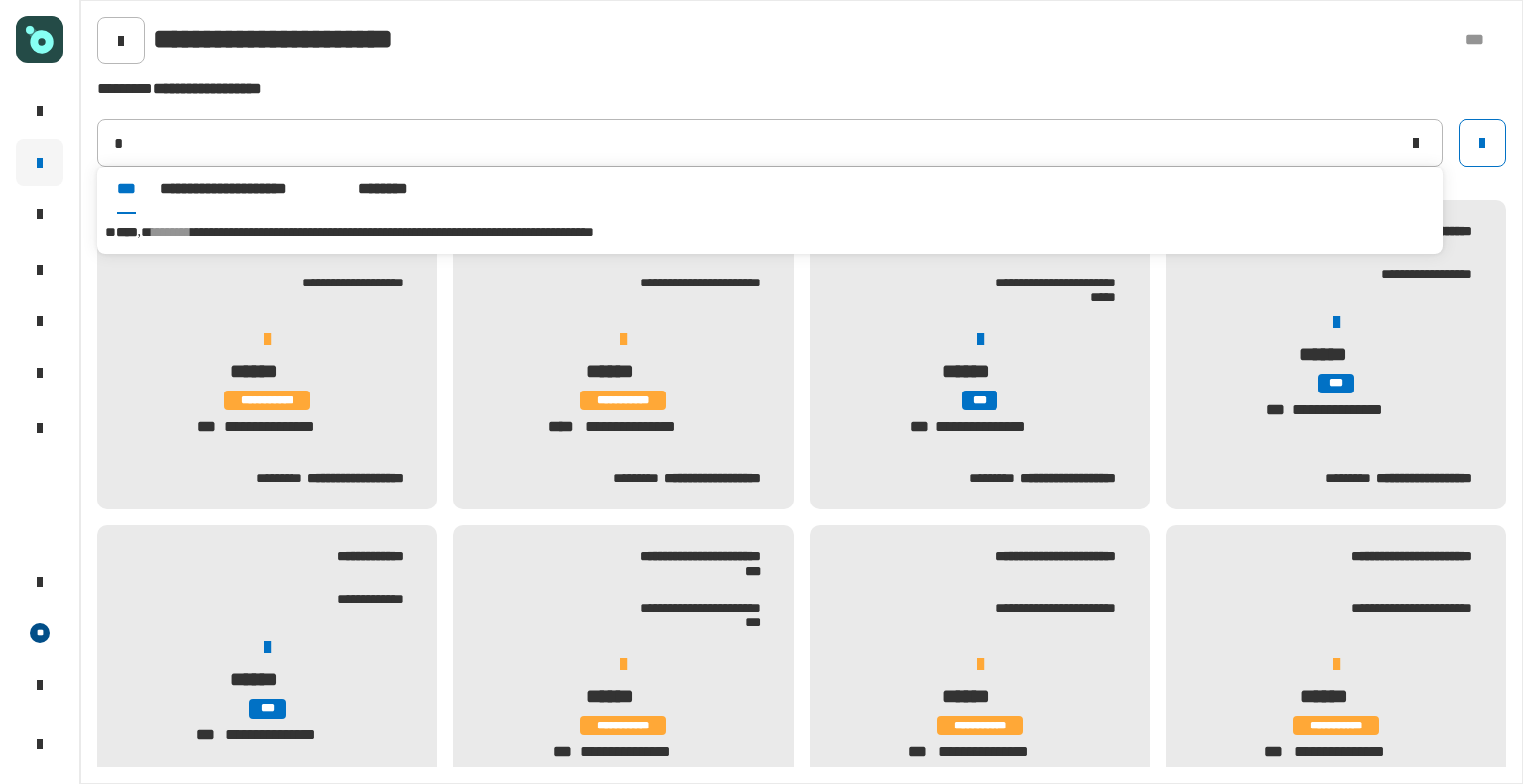 type on "******" 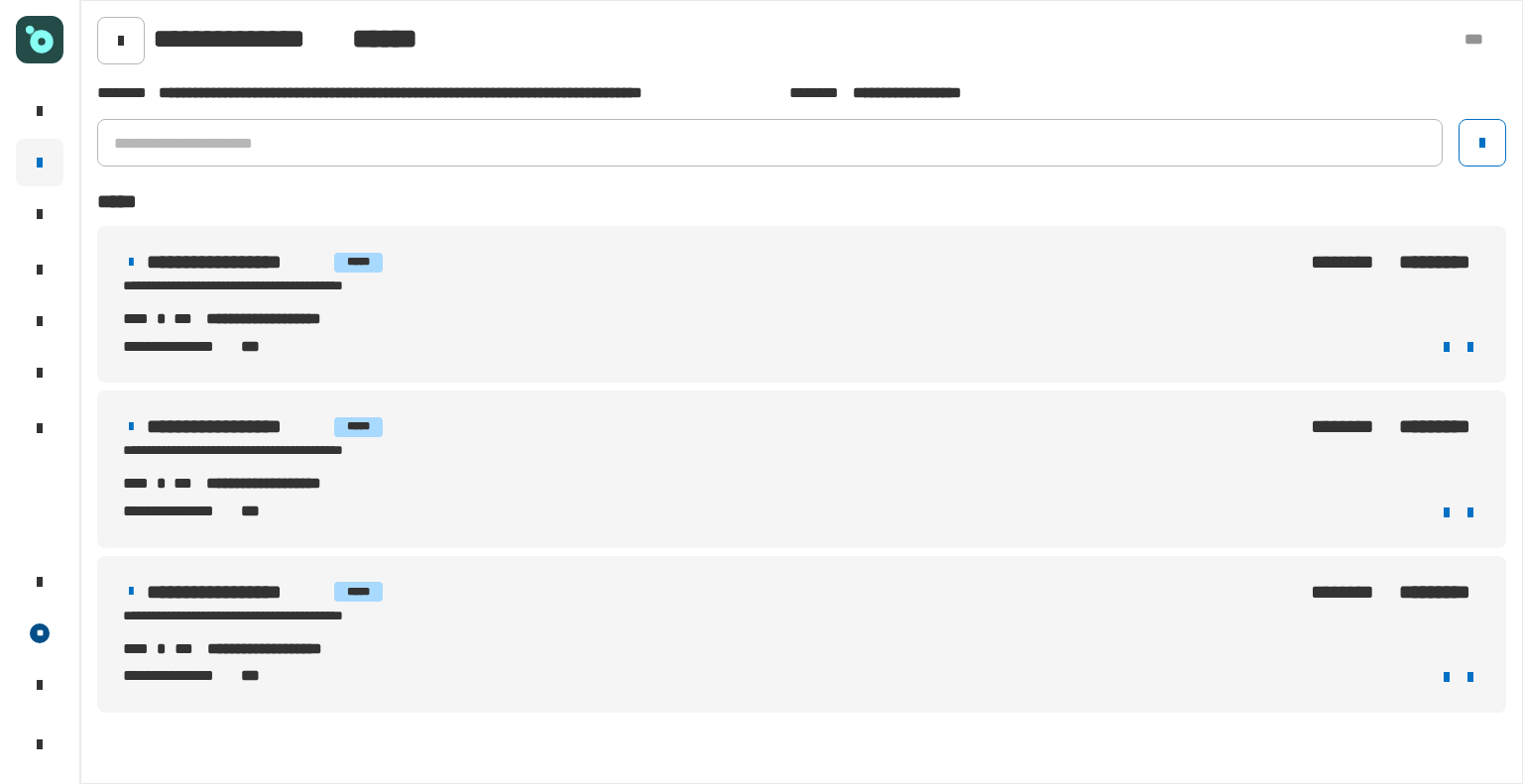 click on "**********" at bounding box center [801, 333] 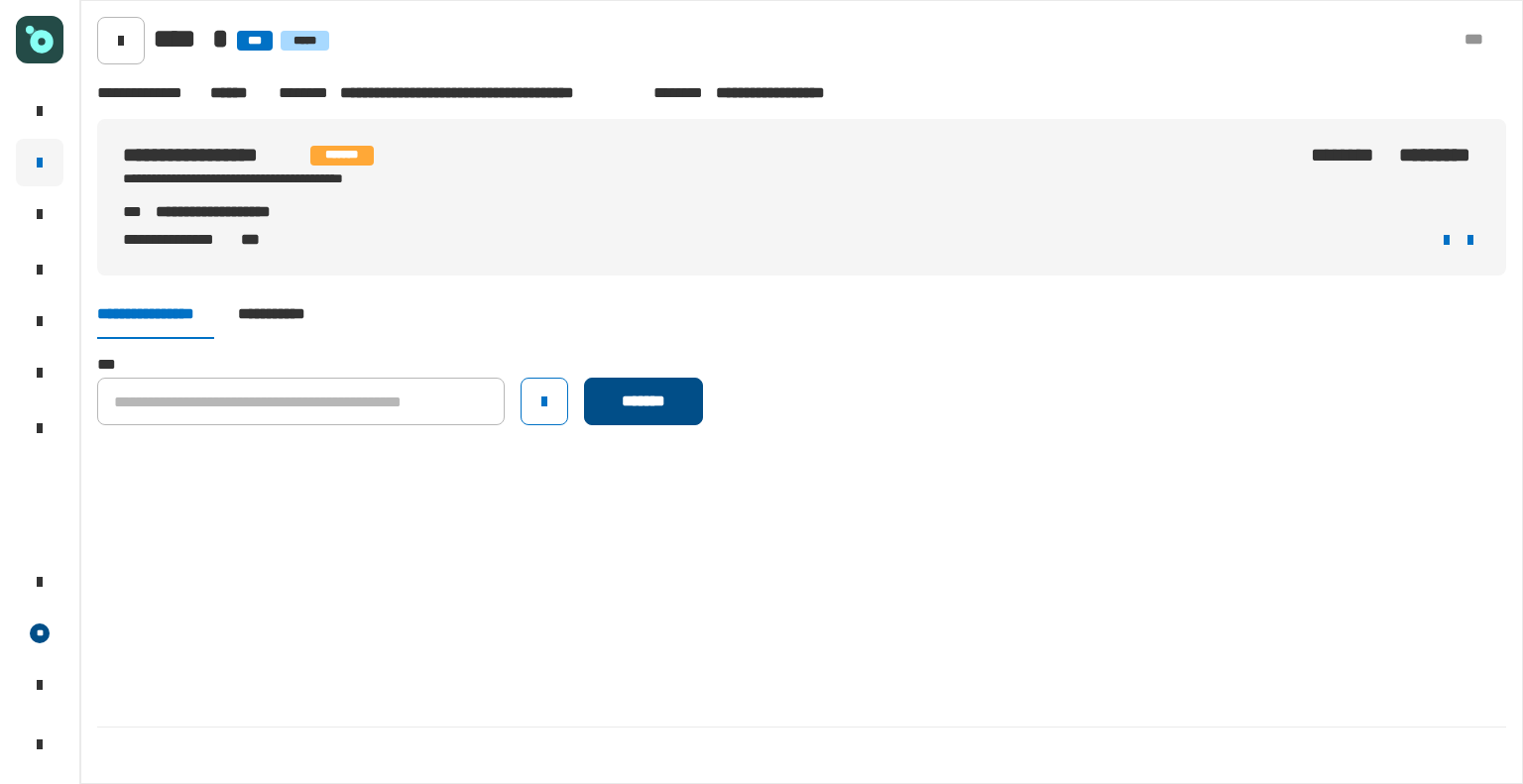 click on "*******" 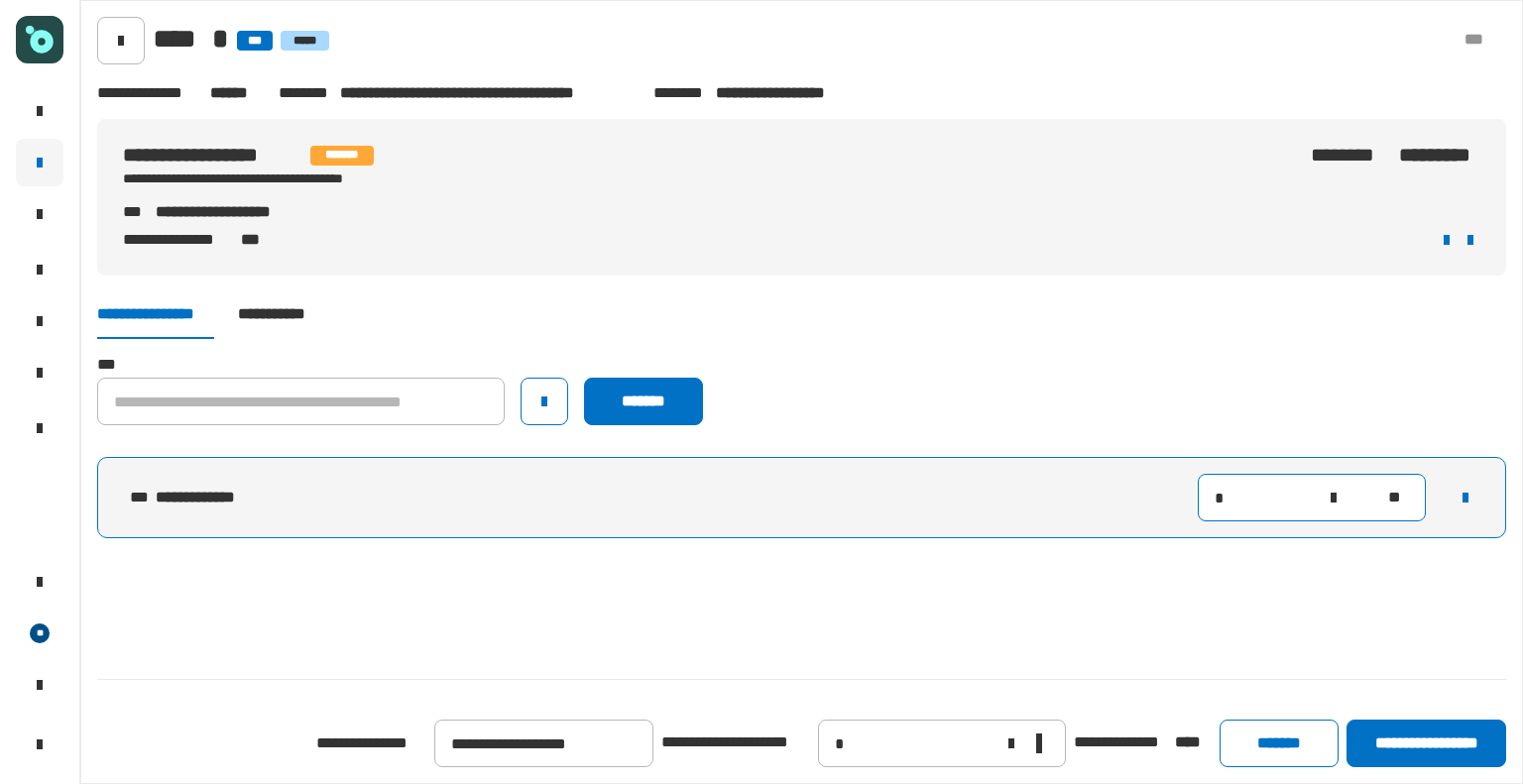 click on "*" 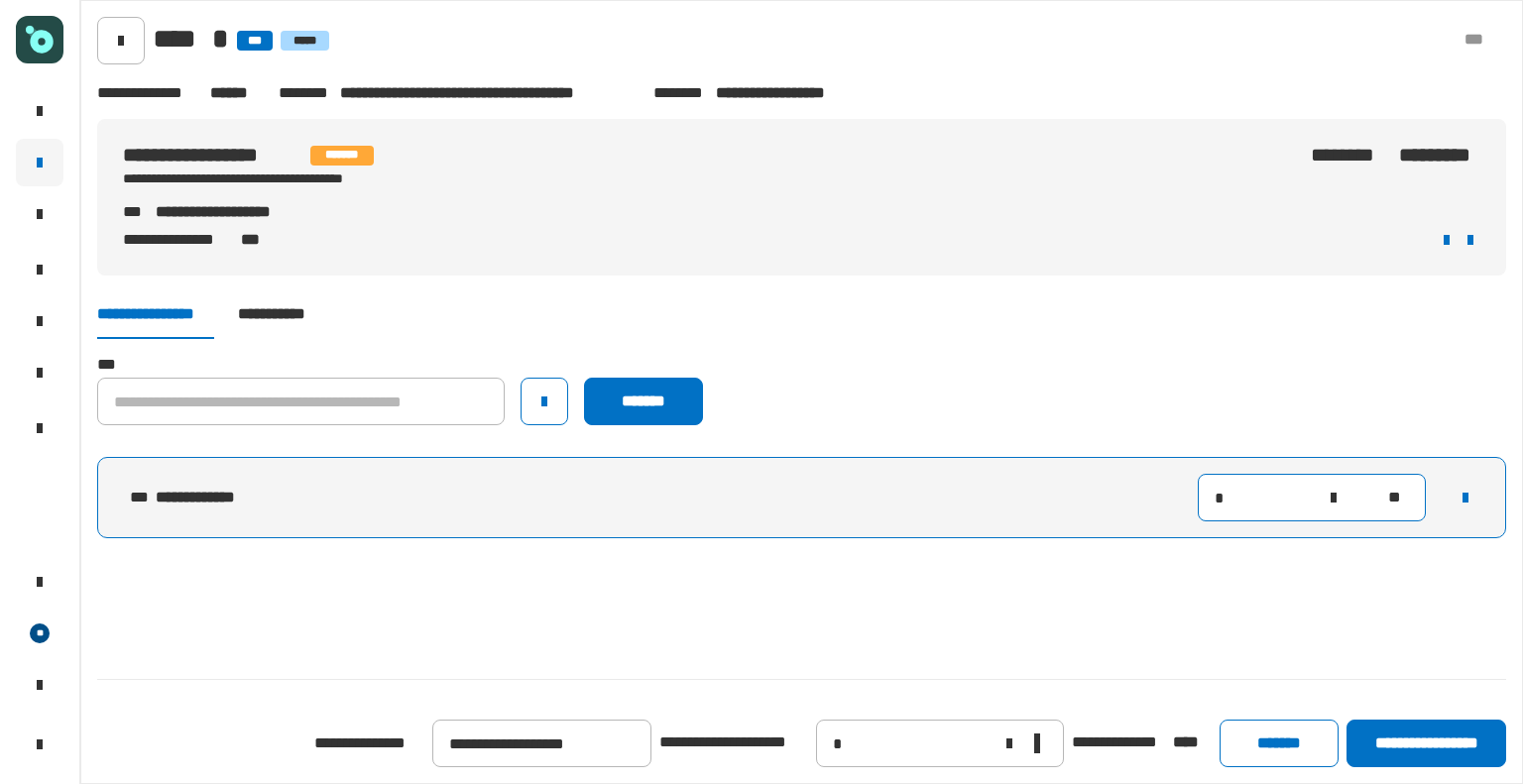 type on "**" 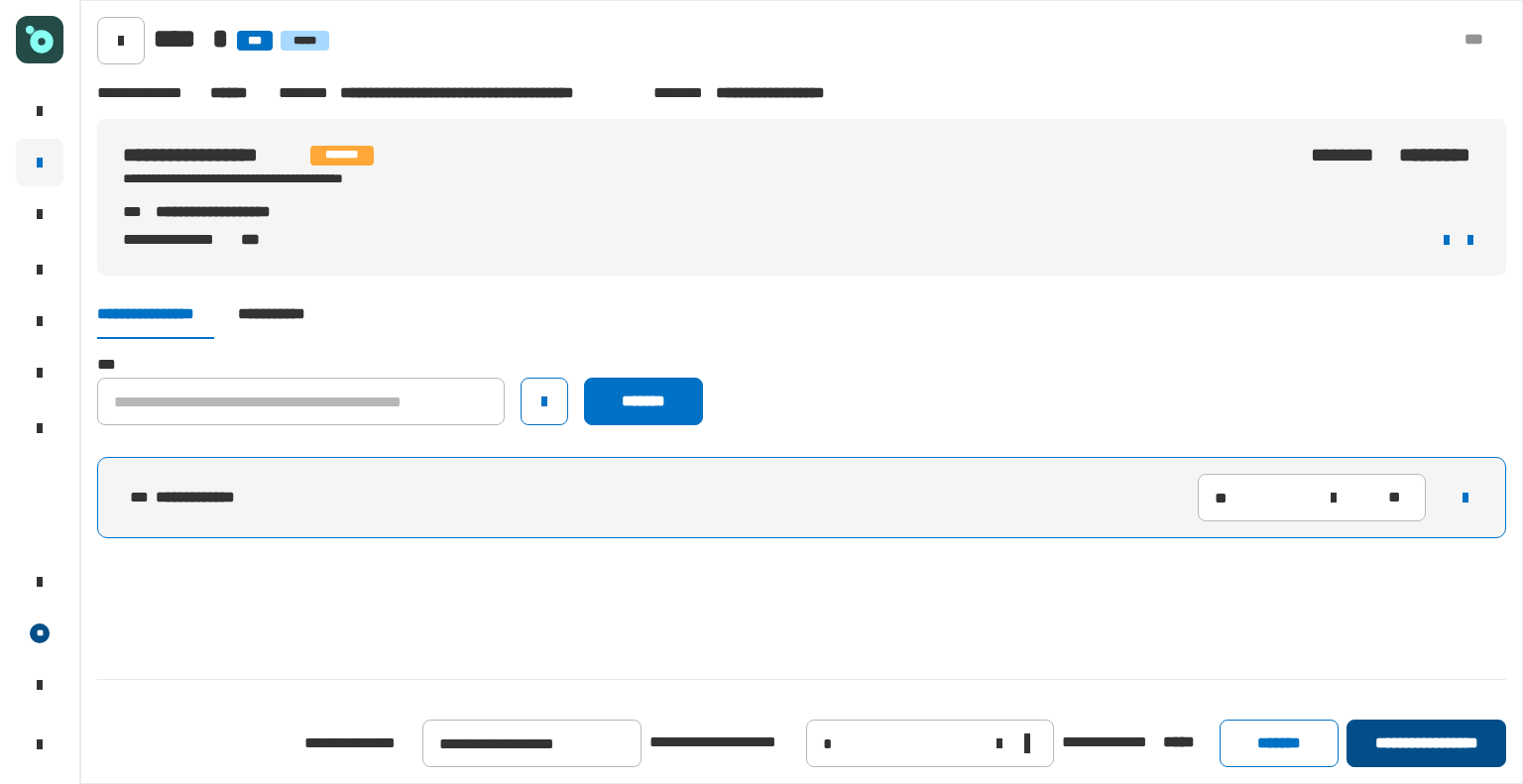 click on "**********" 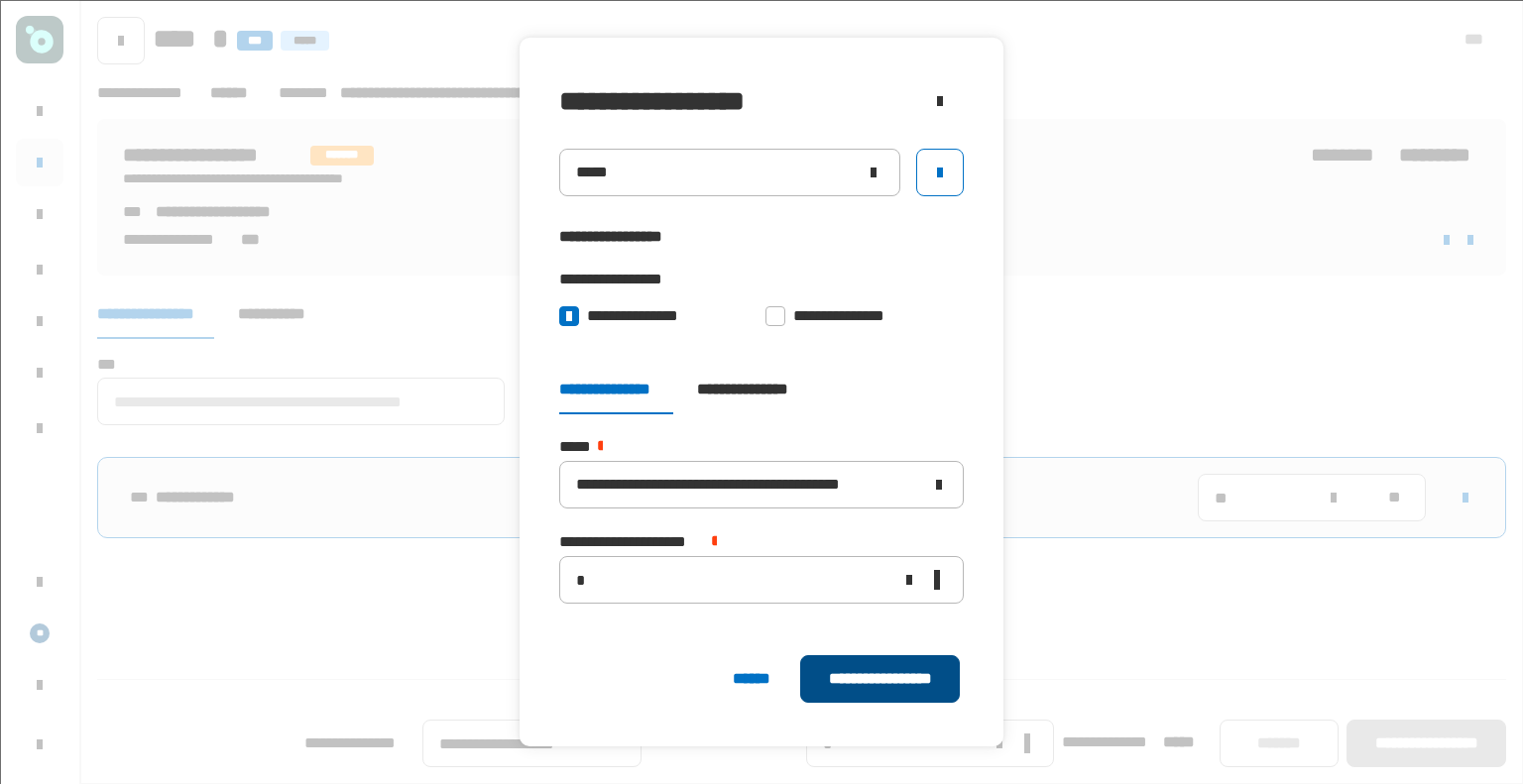 click on "**********" 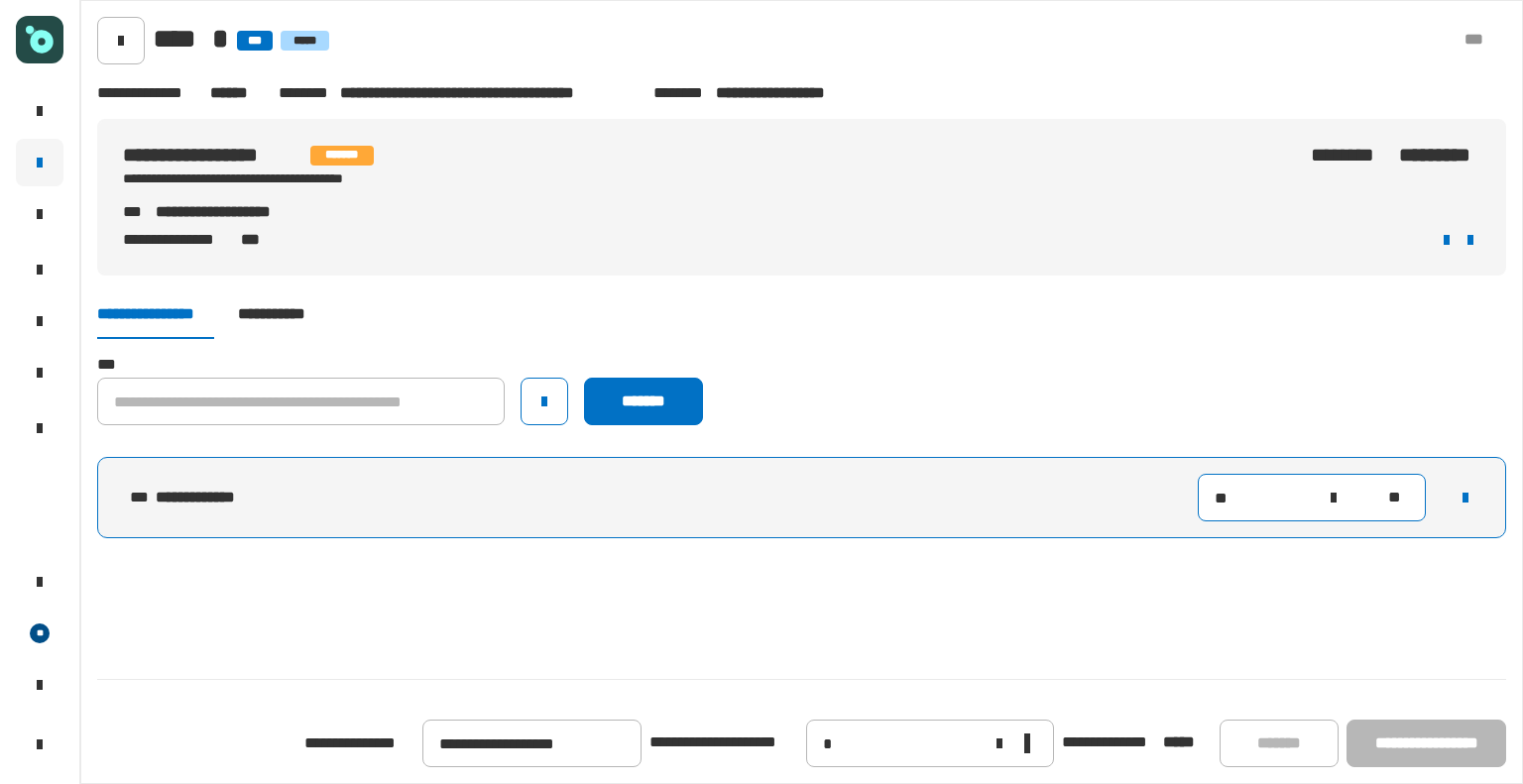 click on "**" 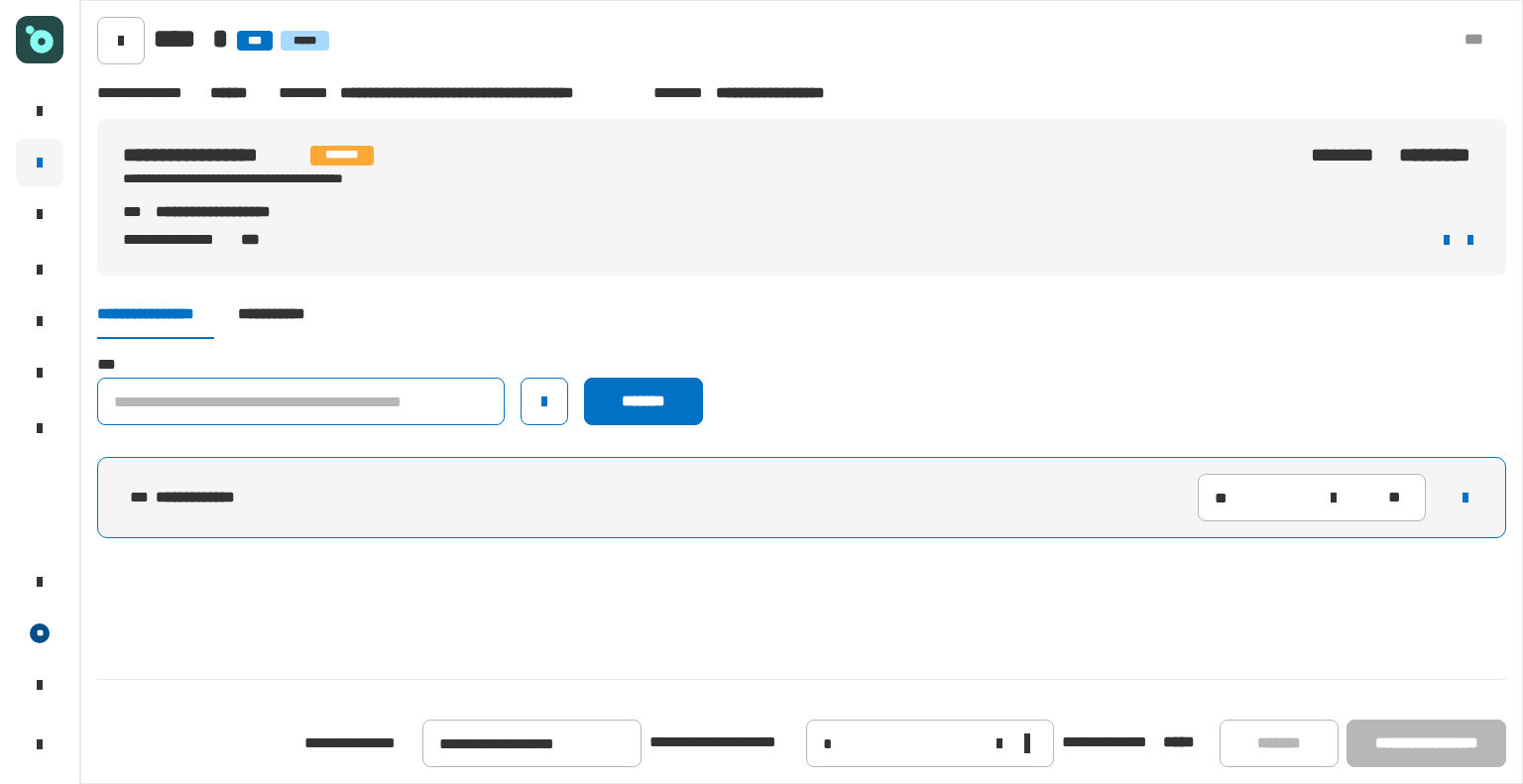click 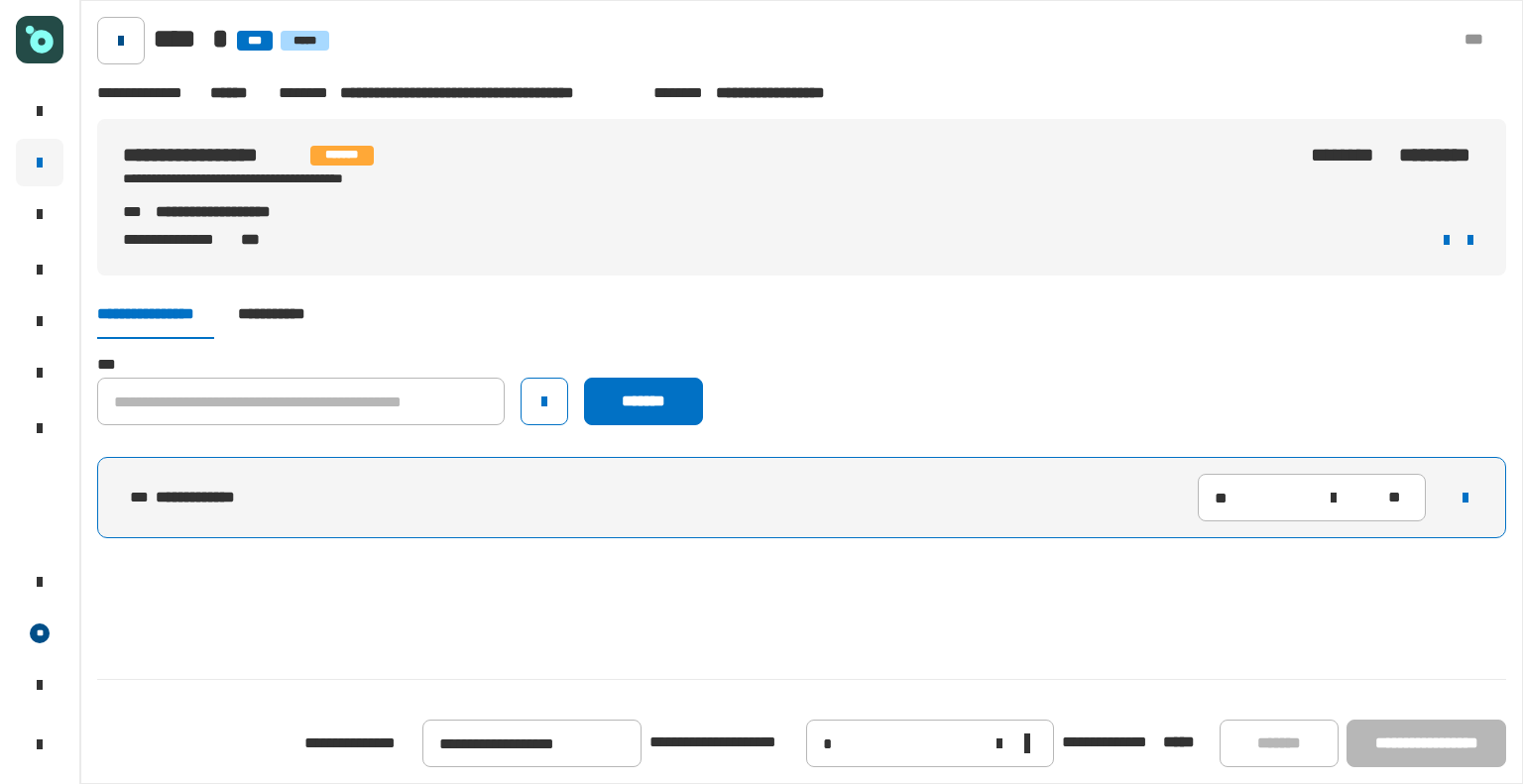 click 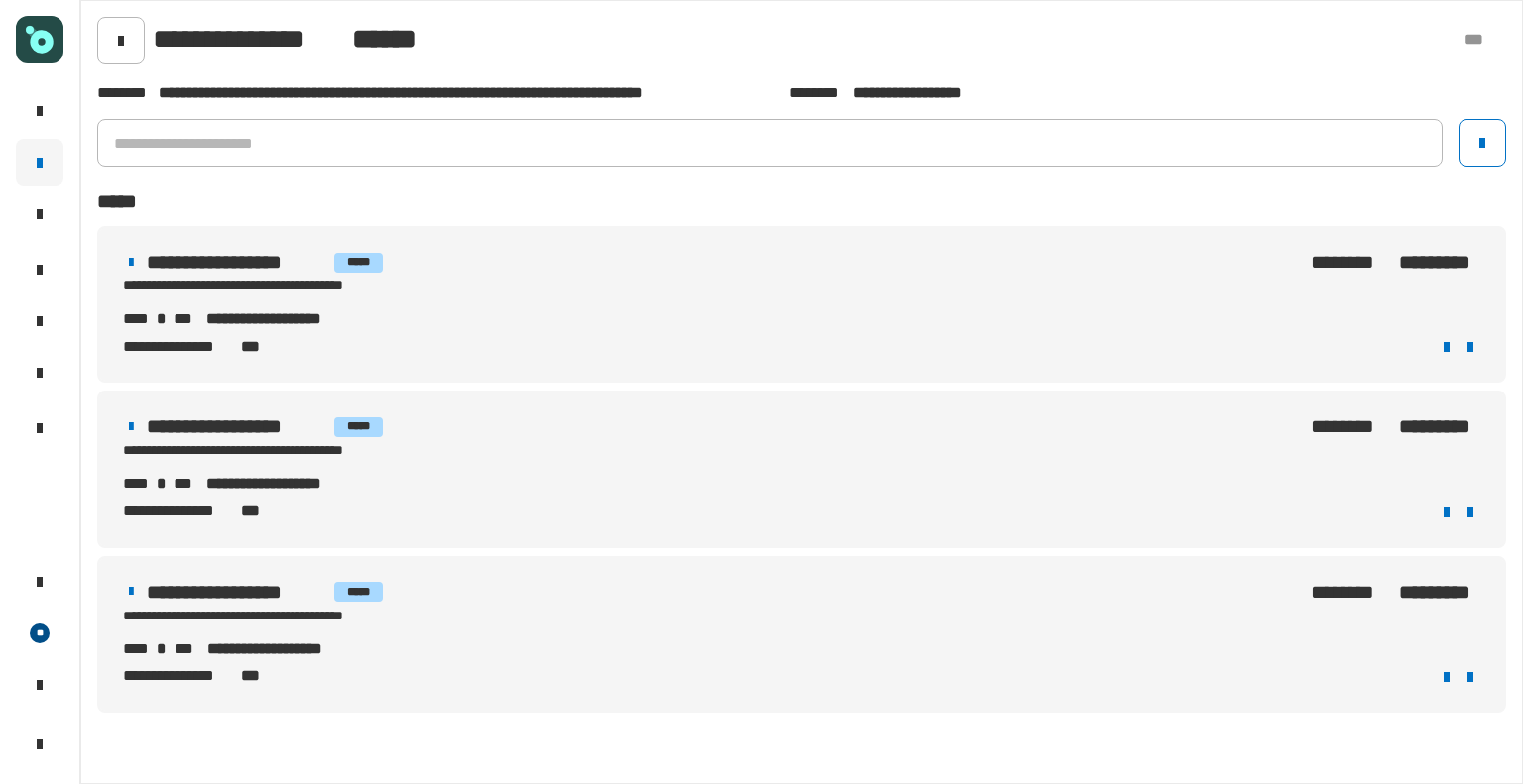 click on "**********" at bounding box center (801, 319) 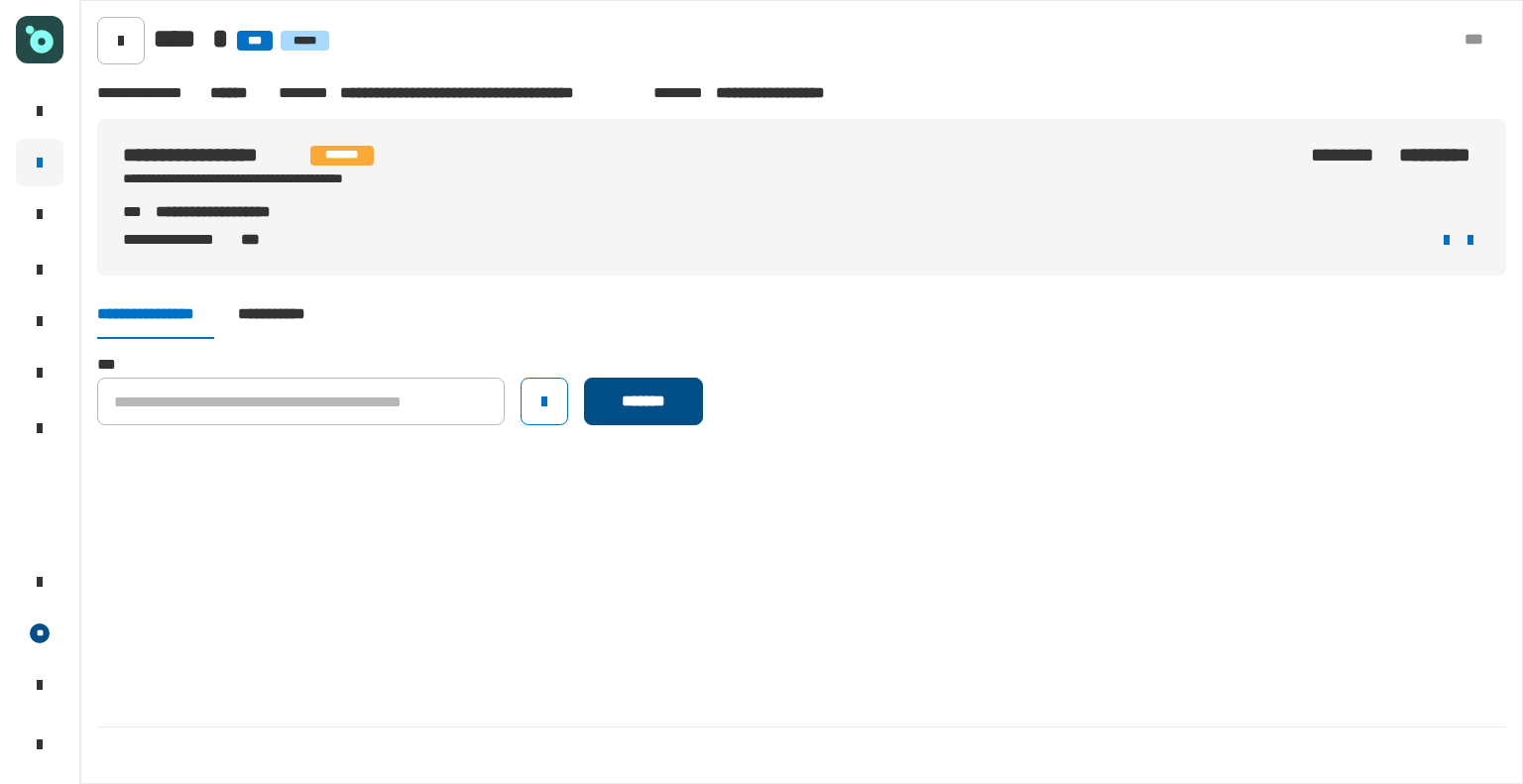 click on "*******" 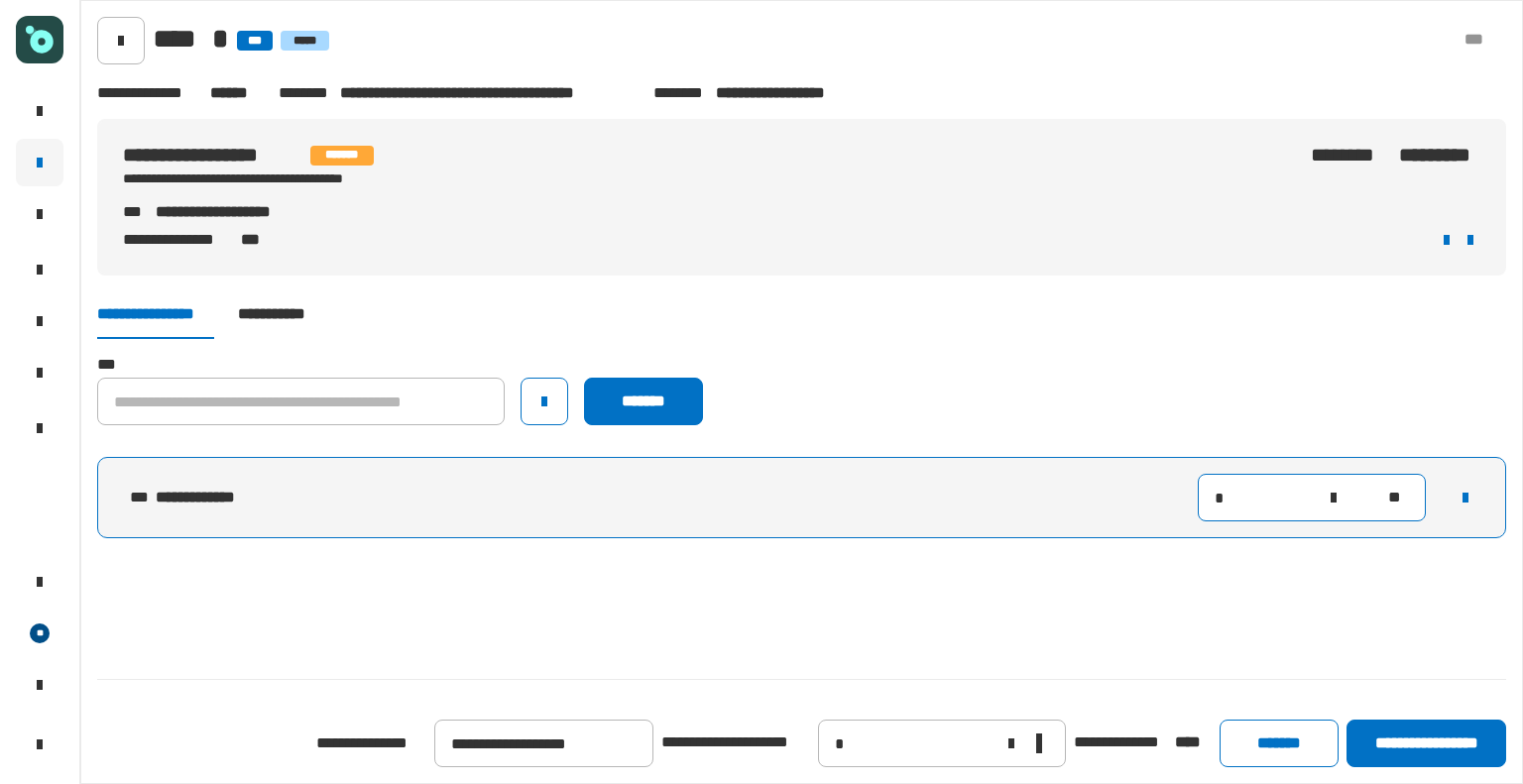 click on "*" 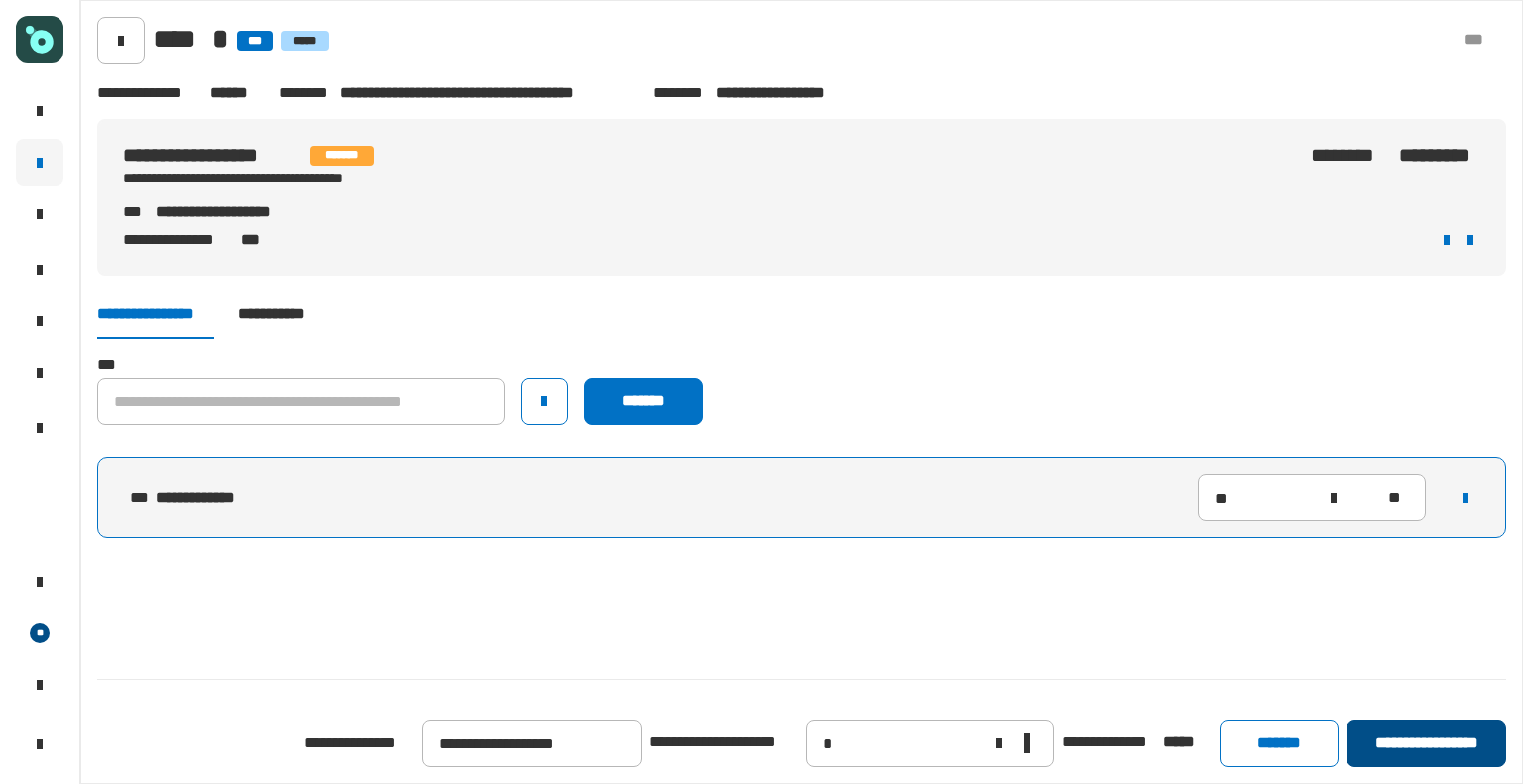 click on "**********" 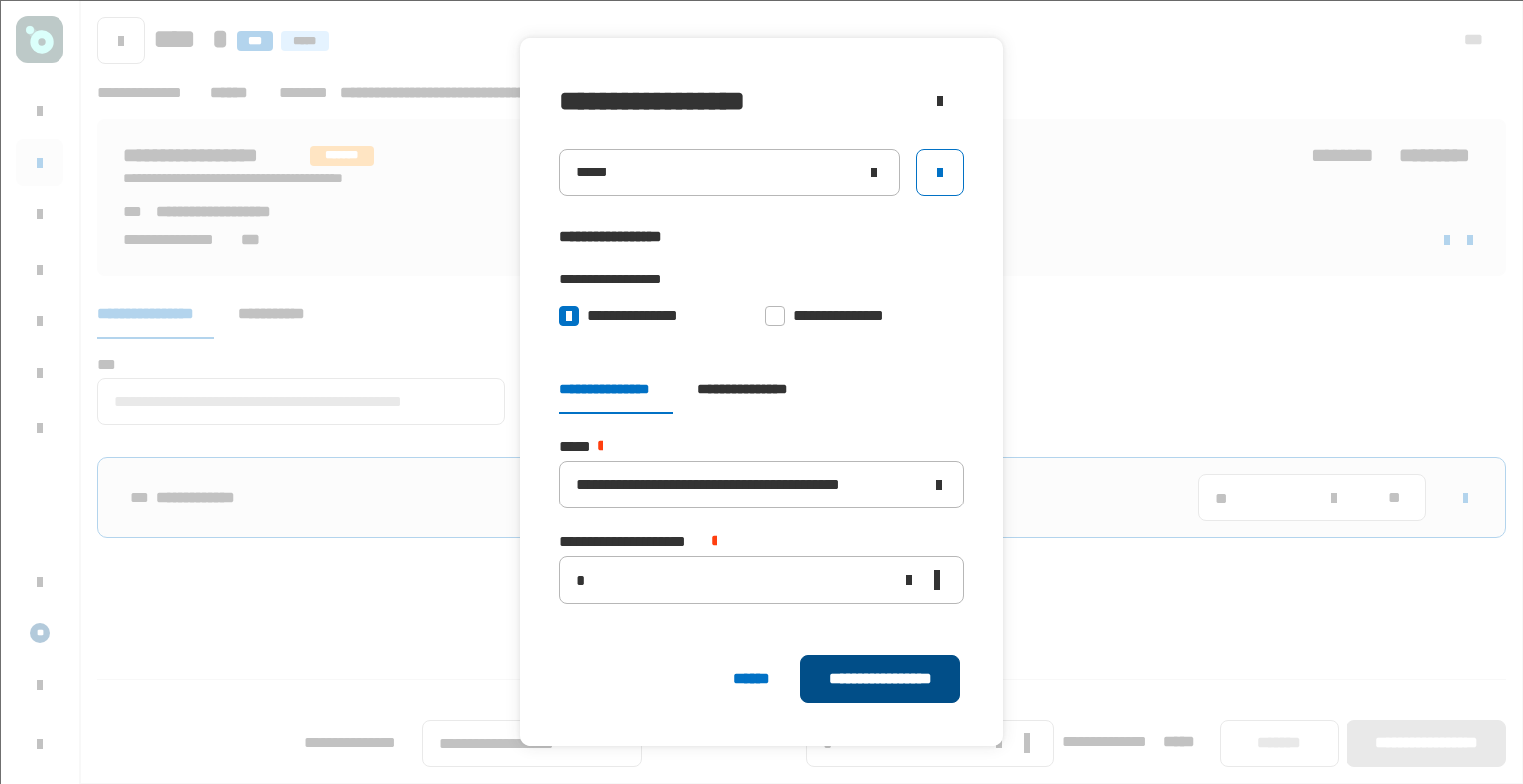 click on "**********" 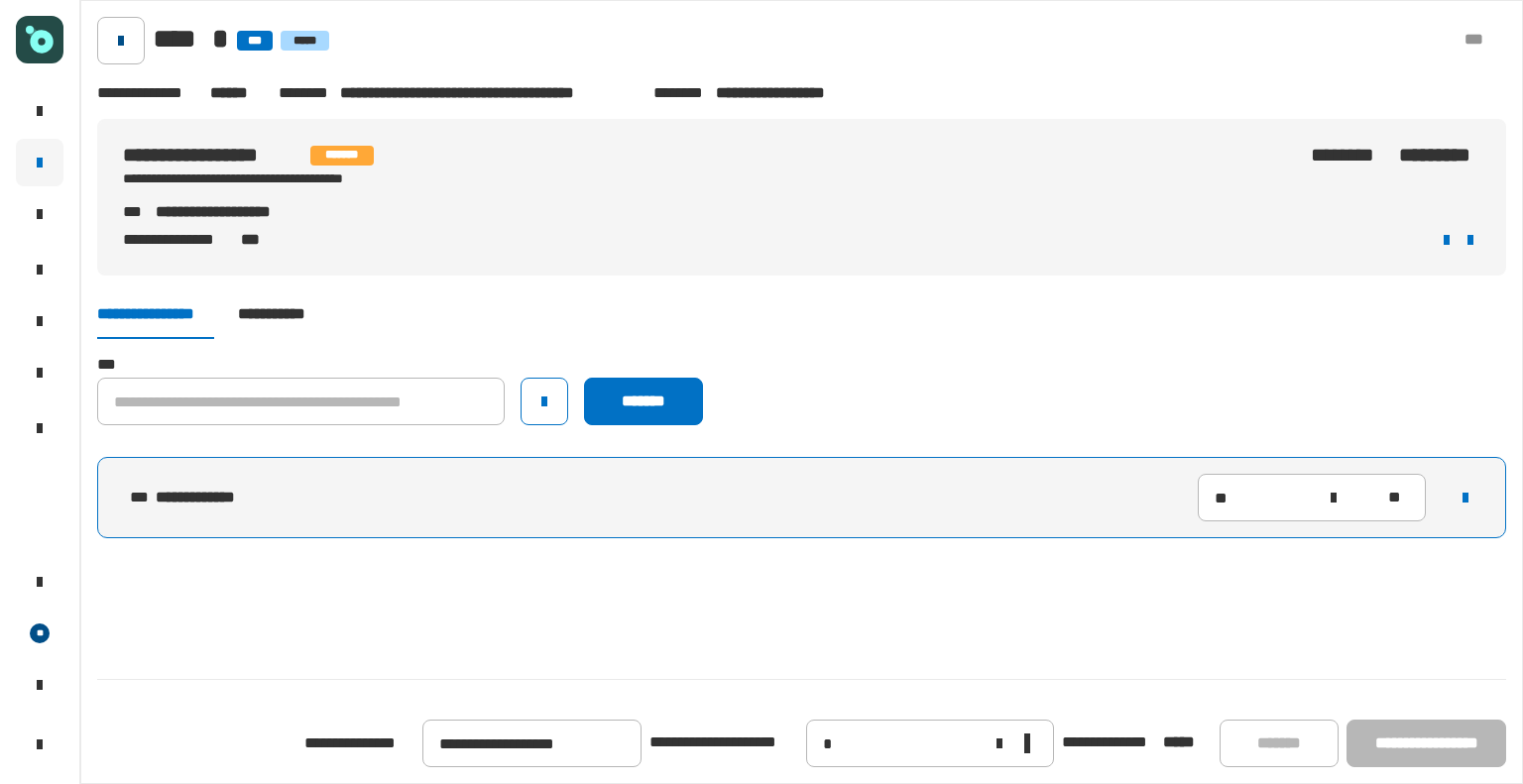 click 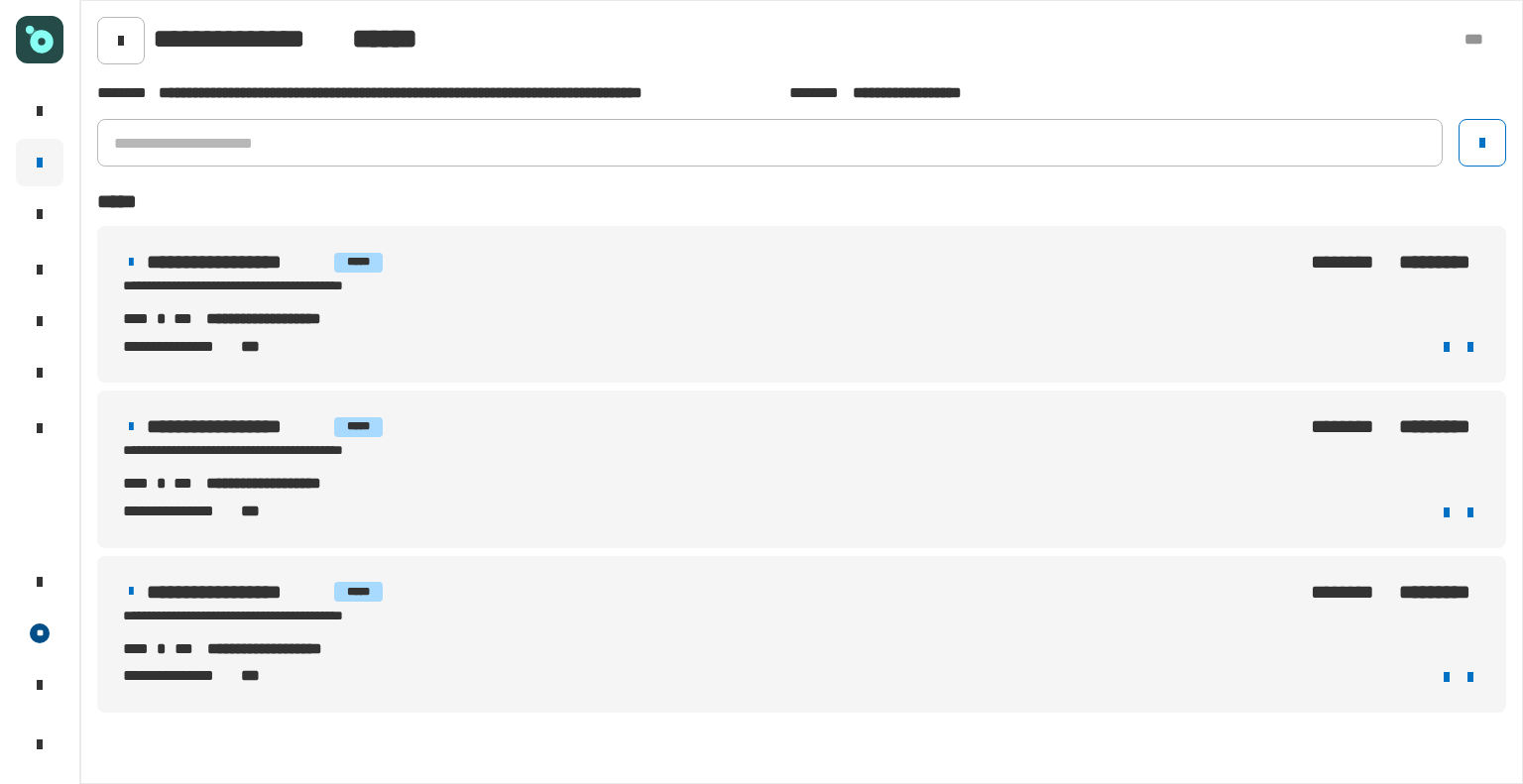 click on "**********" at bounding box center (801, 333) 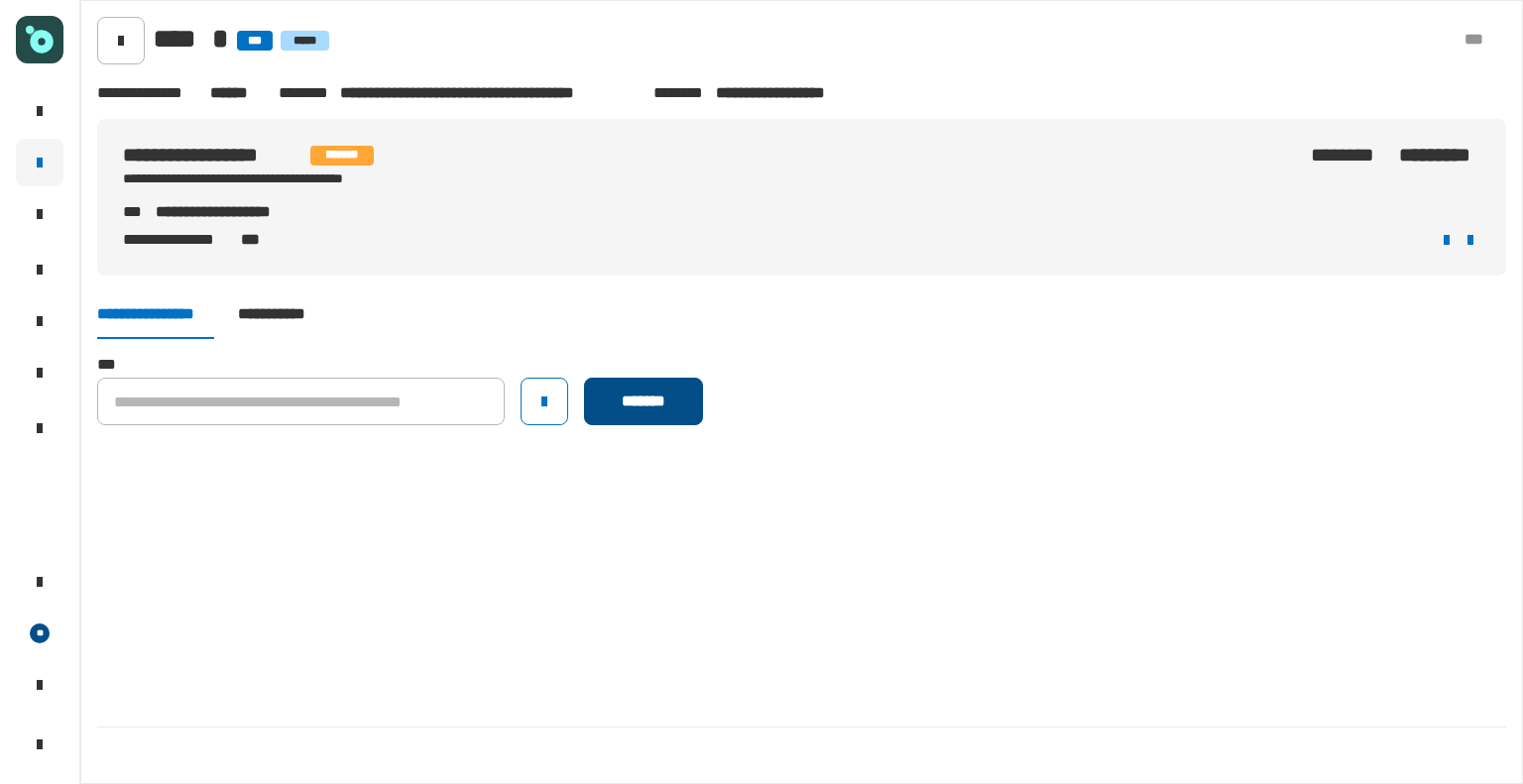 click on "*******" 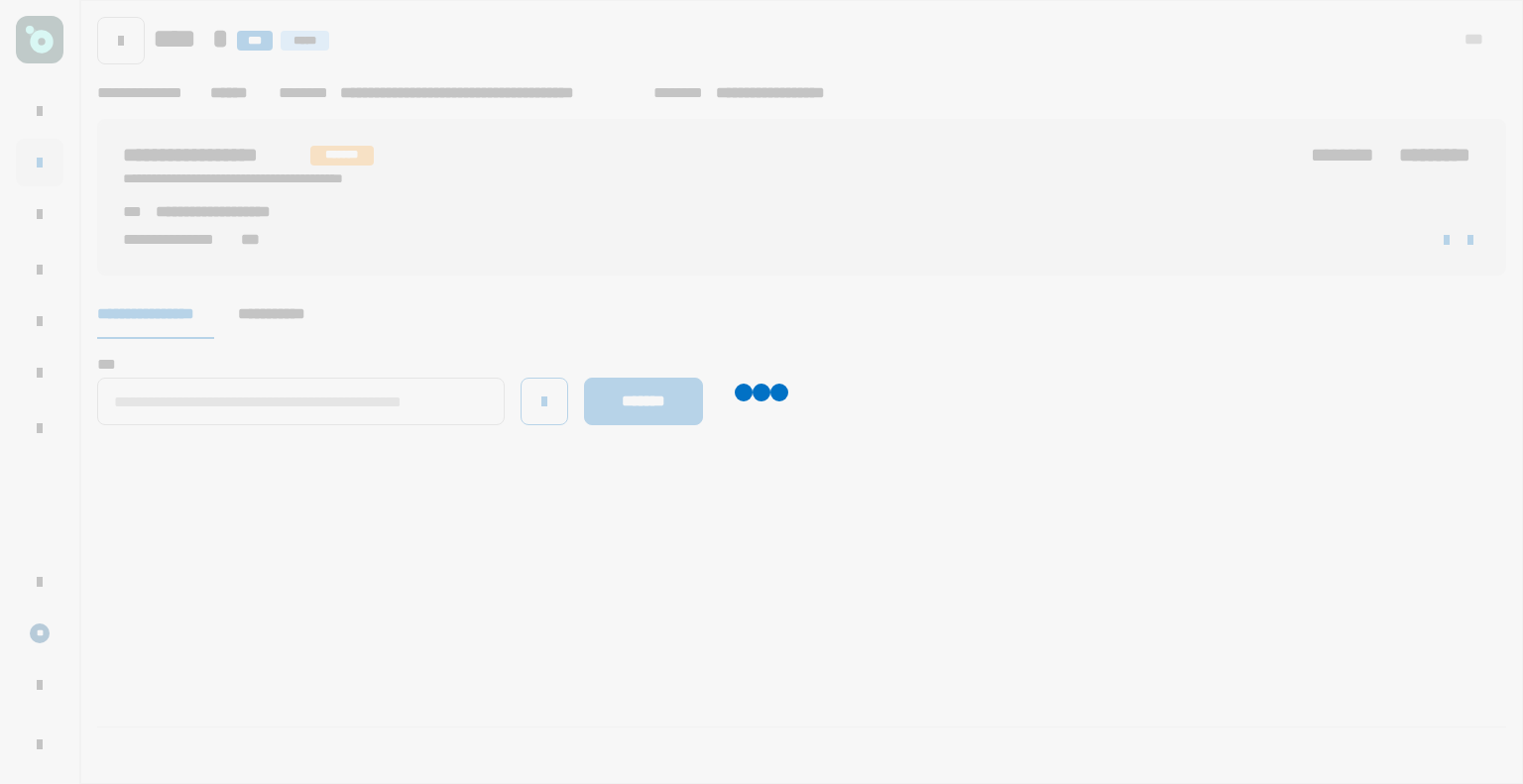 type 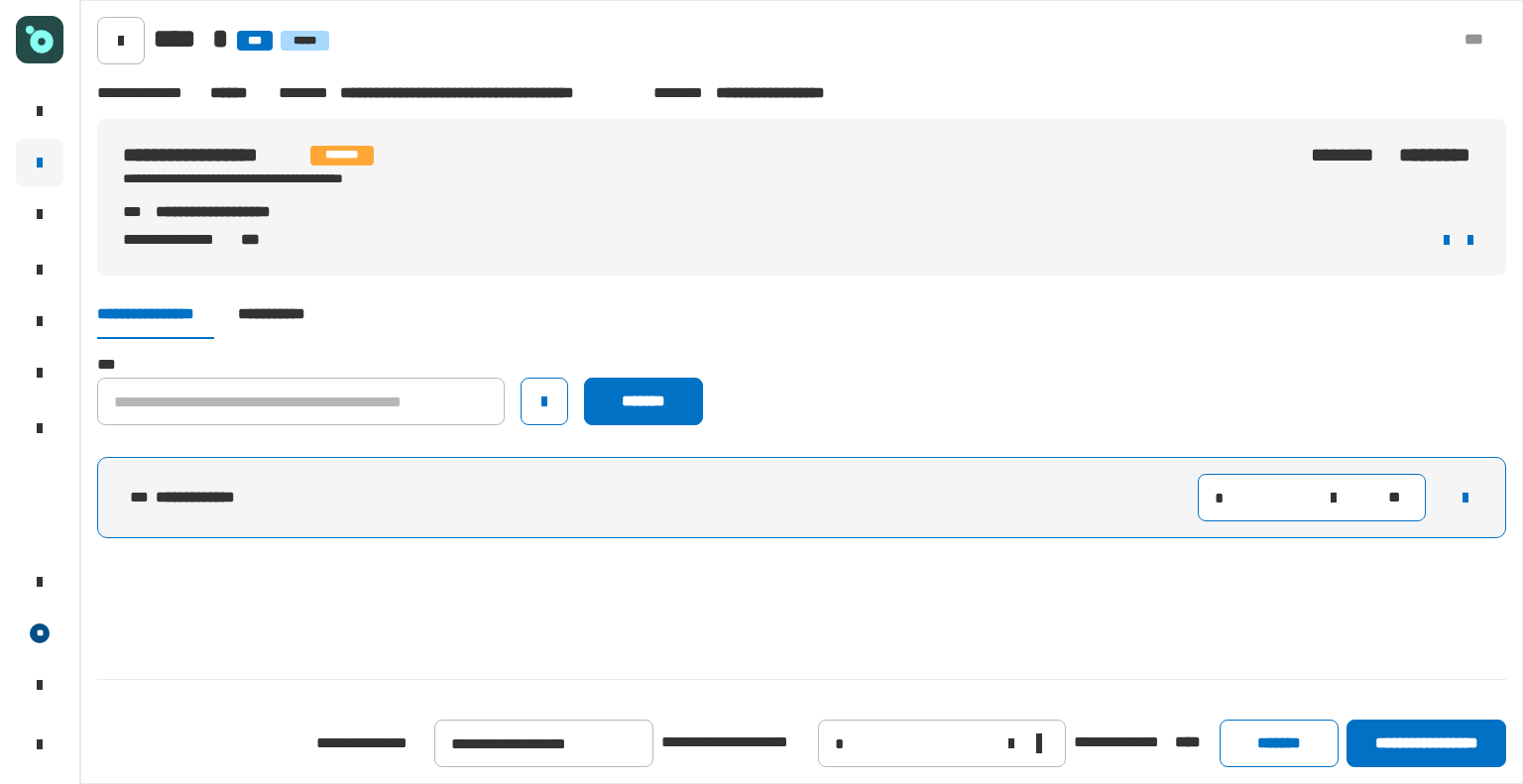 click on "*" 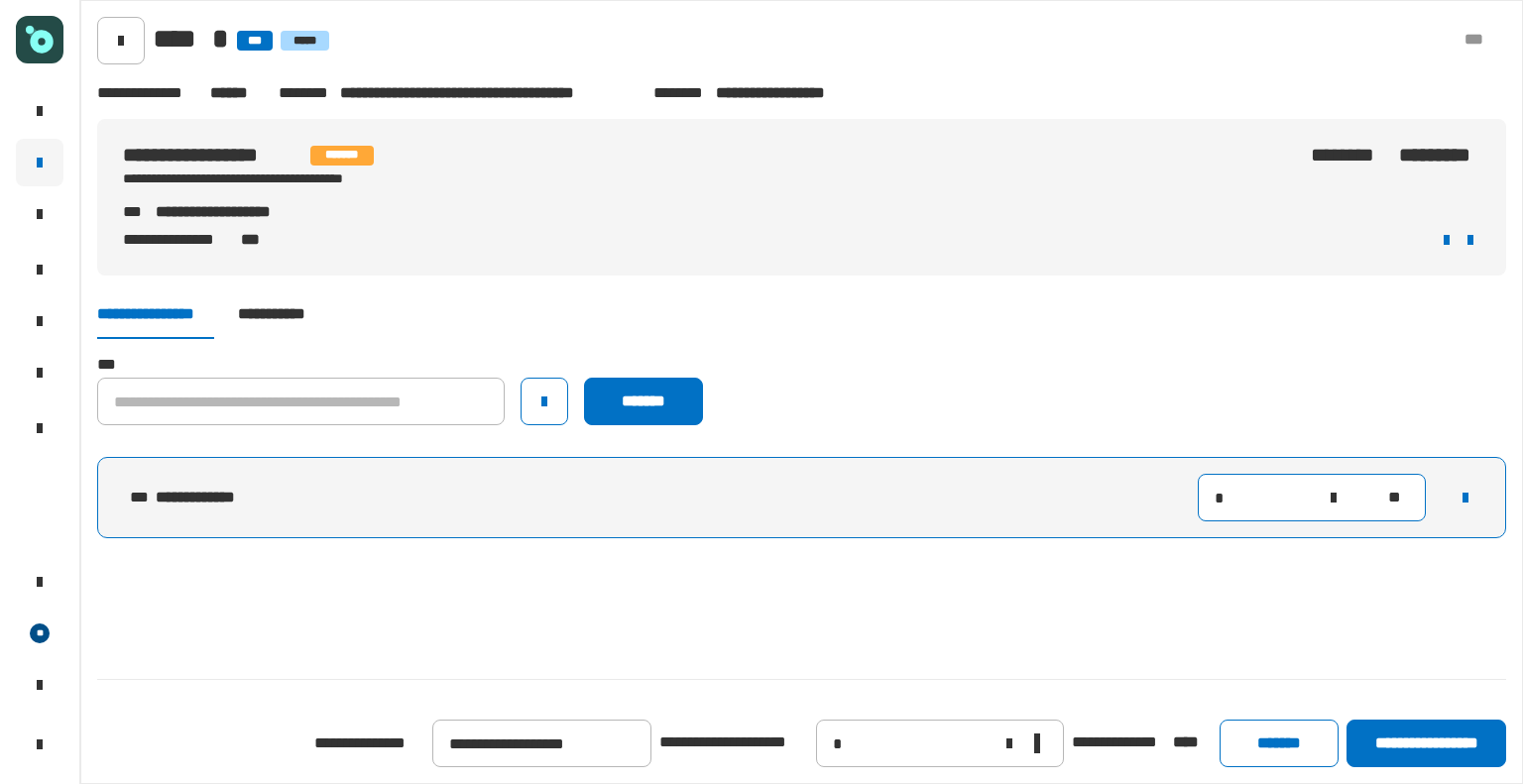 type on "**" 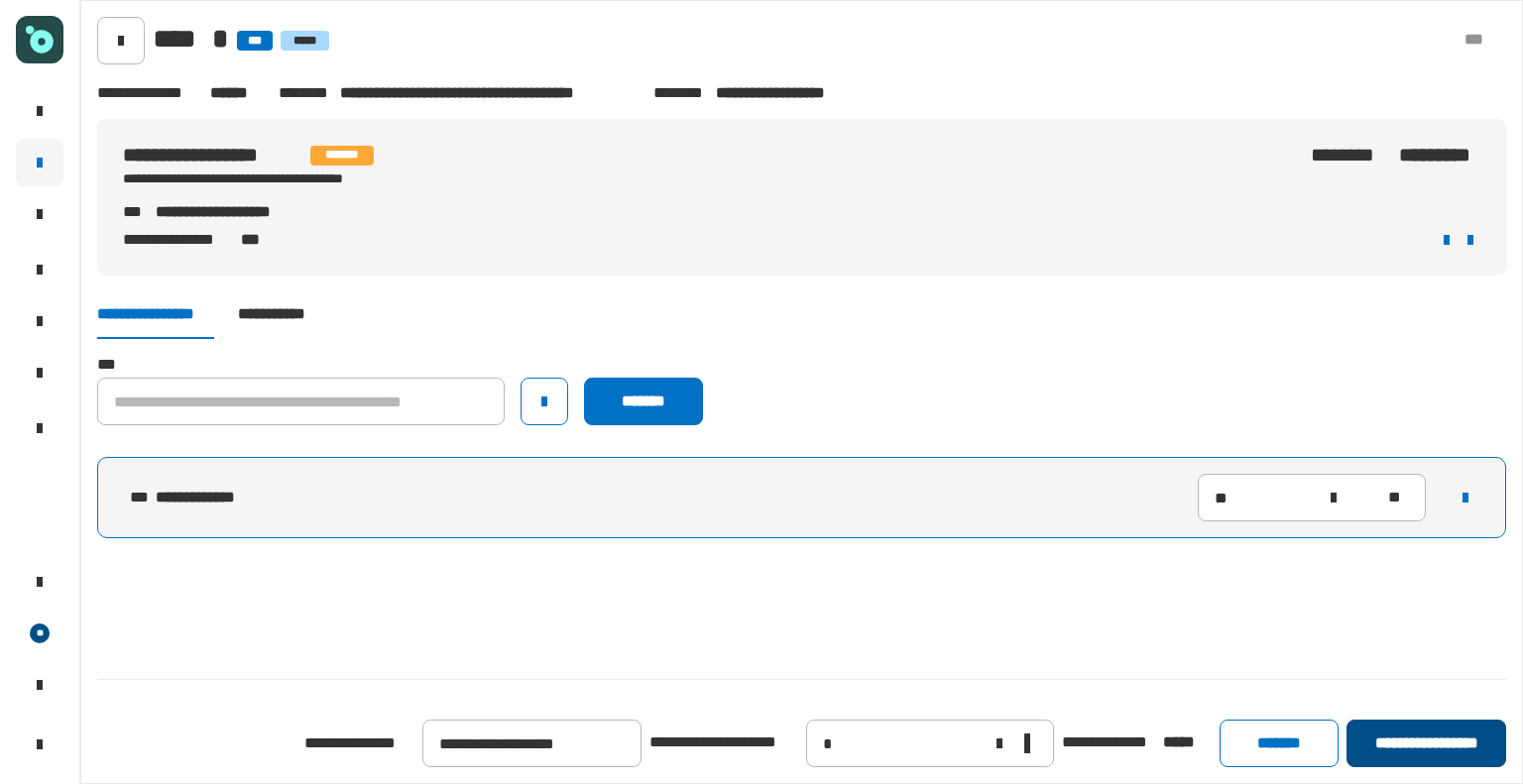 click on "**********" 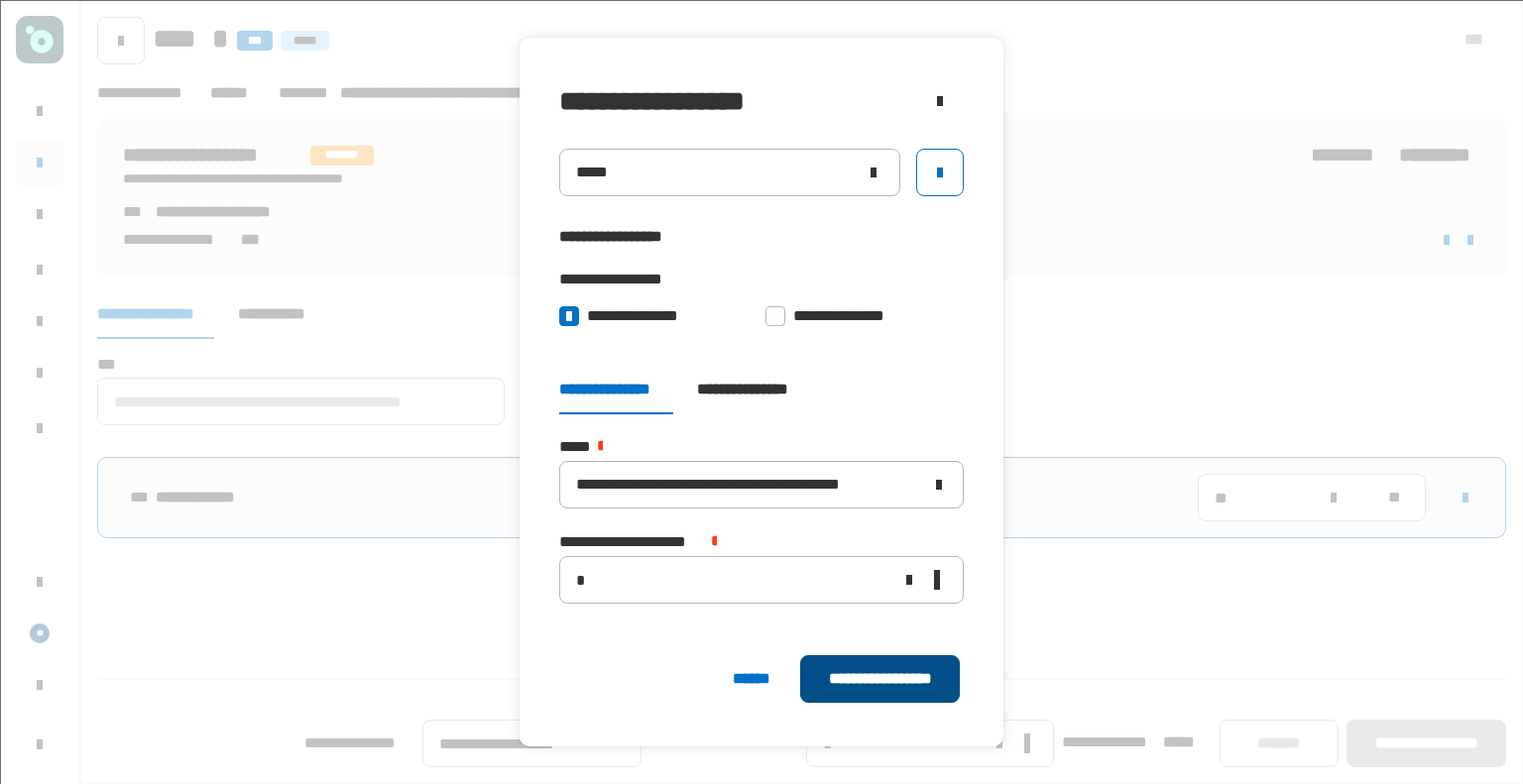 click on "**********" 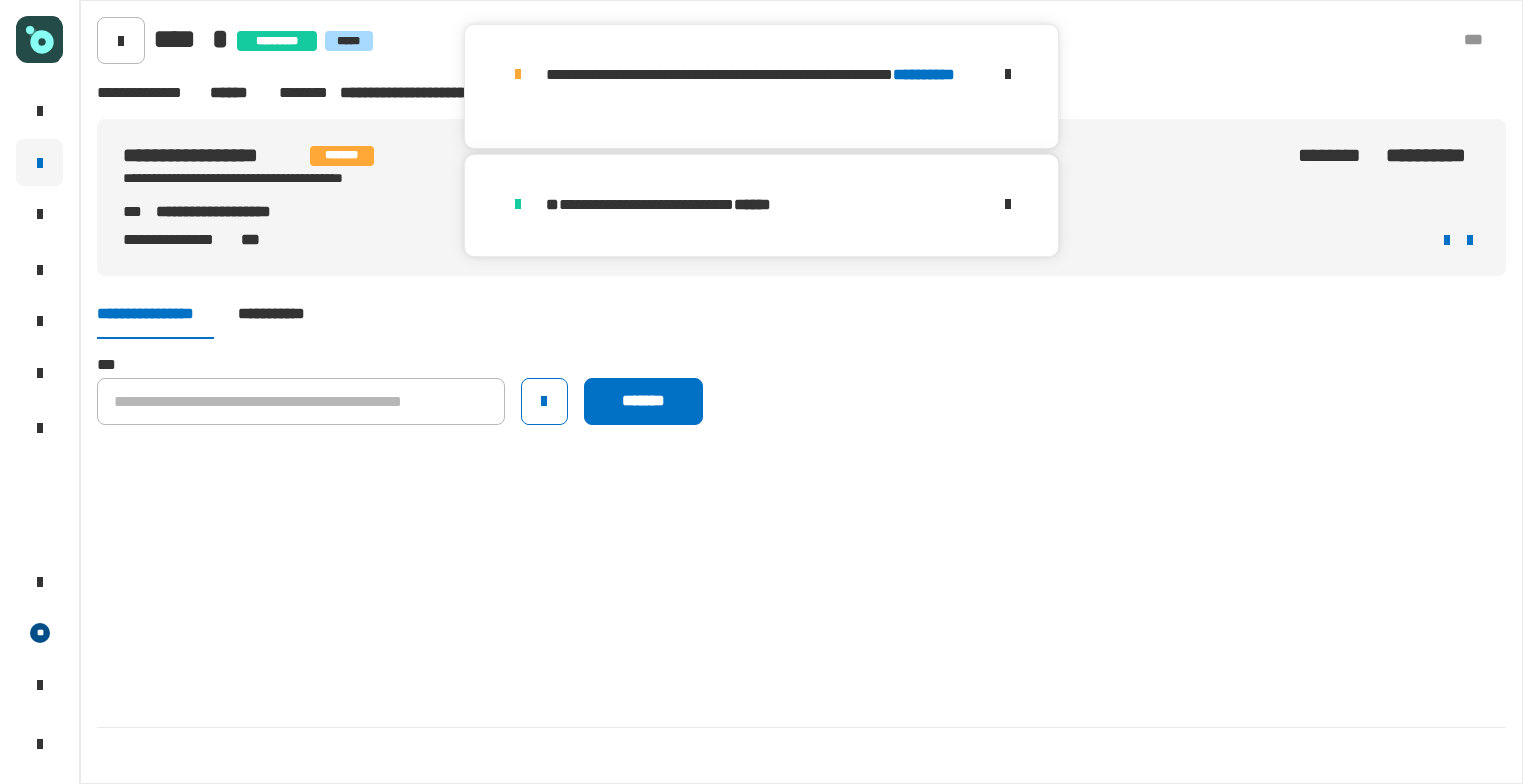 click on "**********" 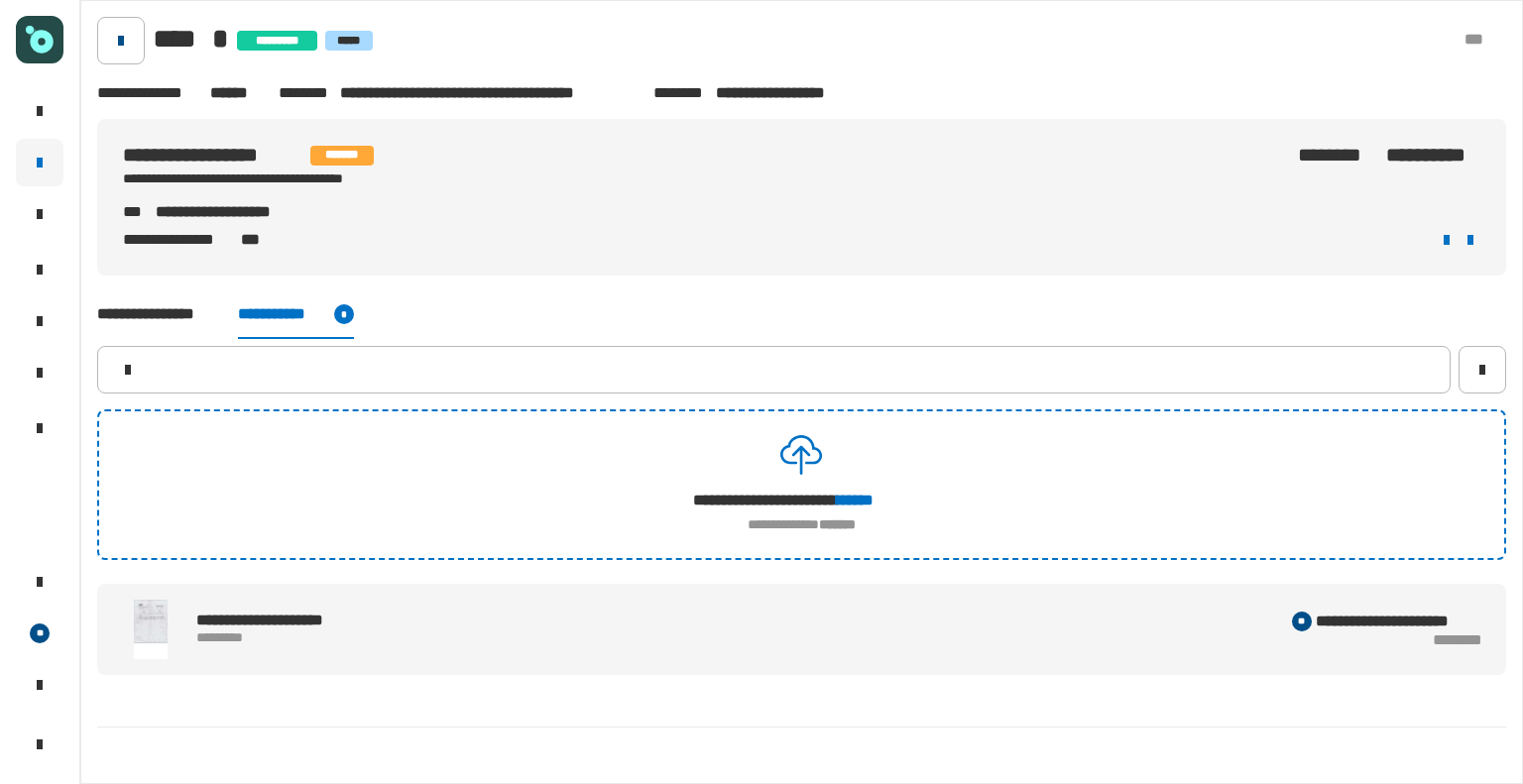 click 